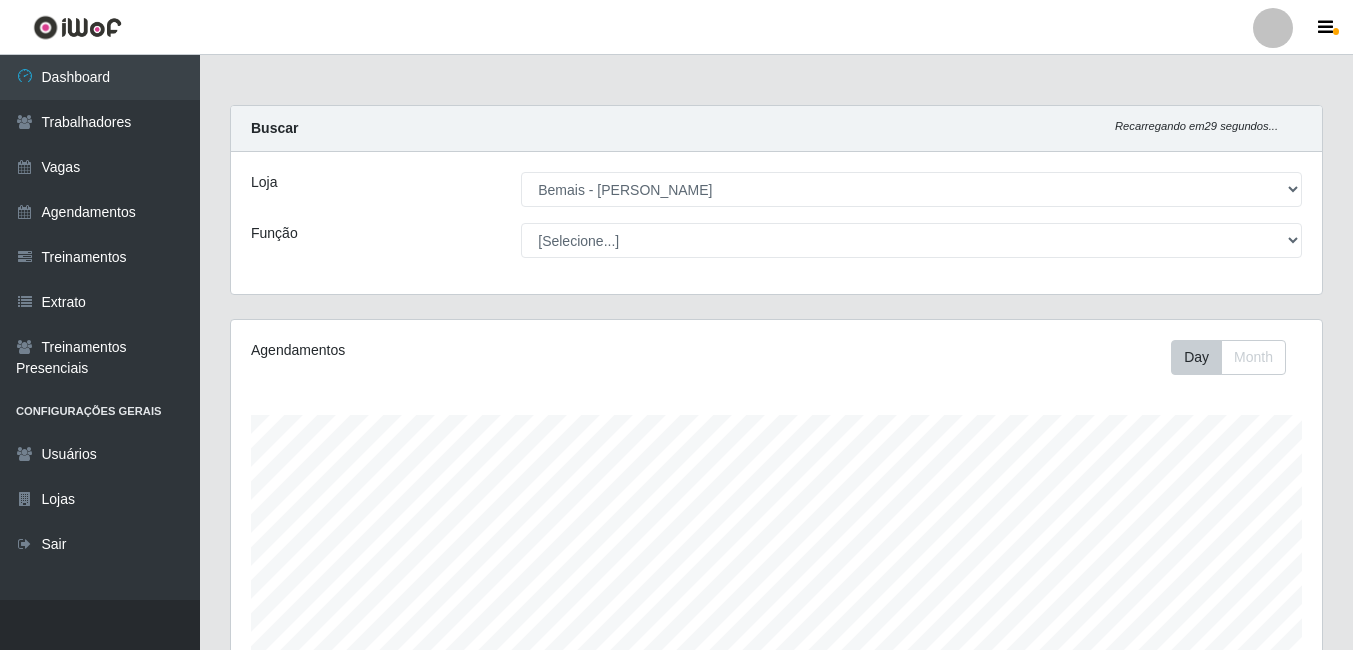 select on "230" 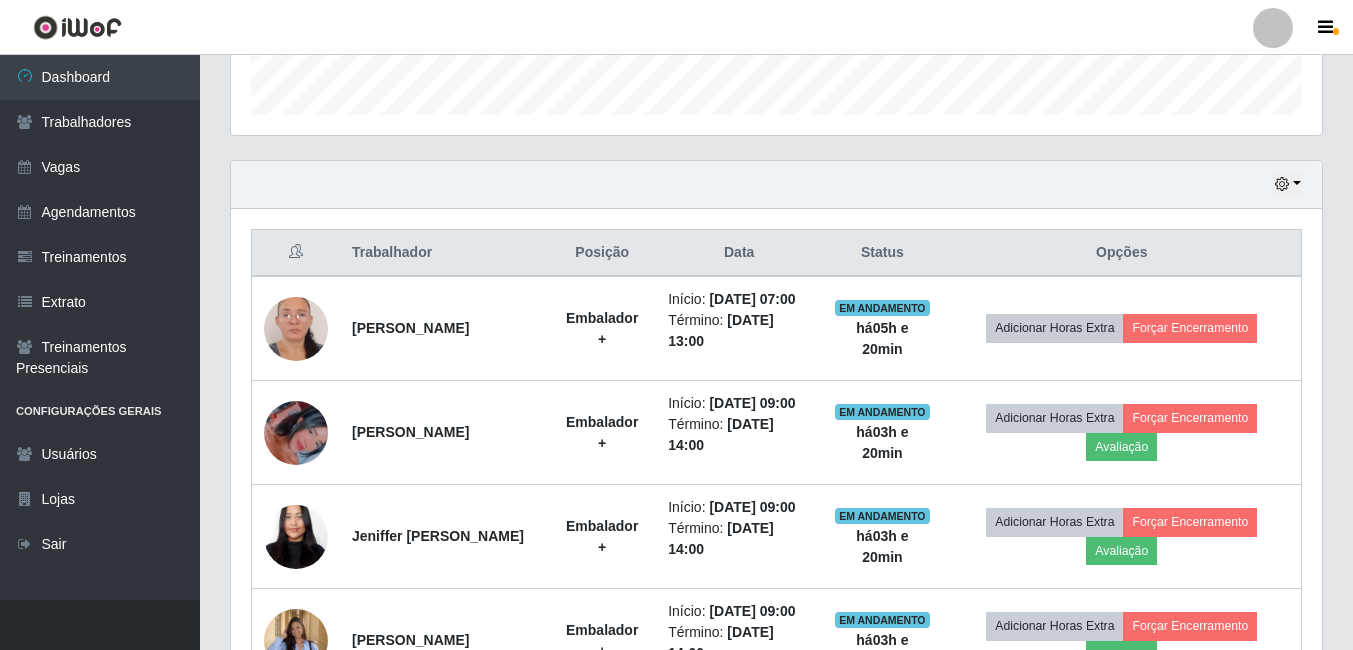 scroll, scrollTop: 999585, scrollLeft: 998909, axis: both 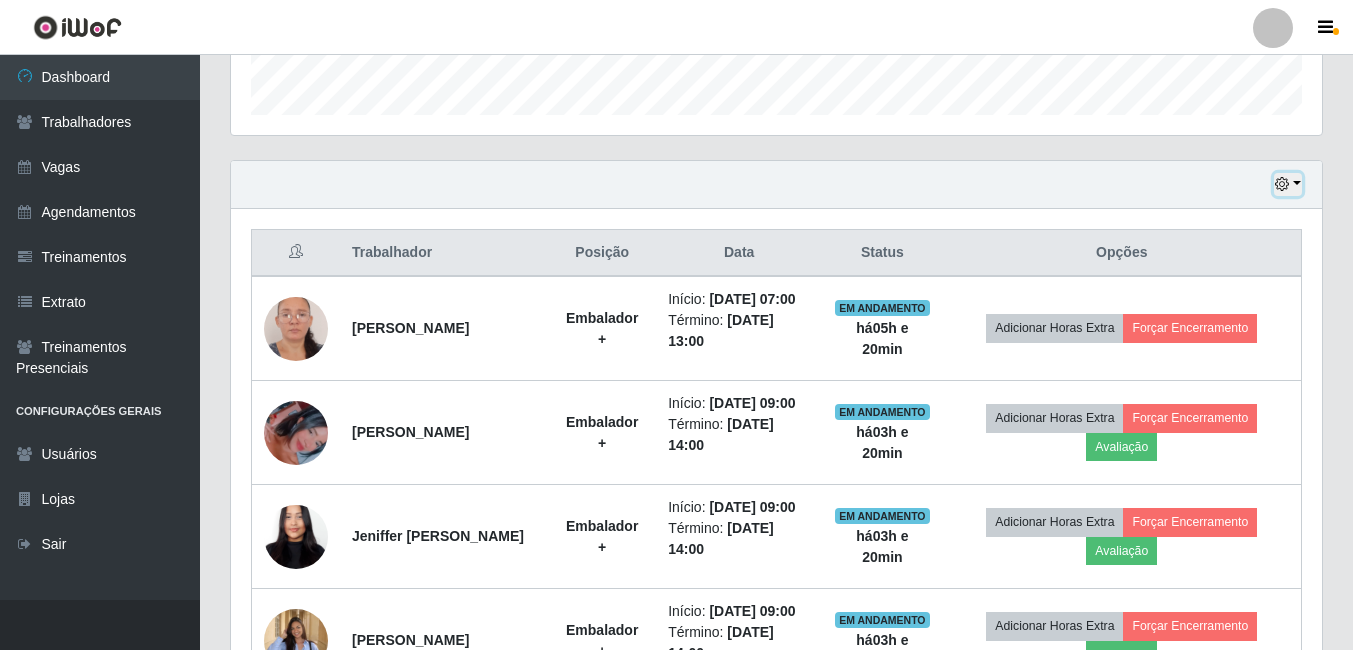click at bounding box center (1282, 184) 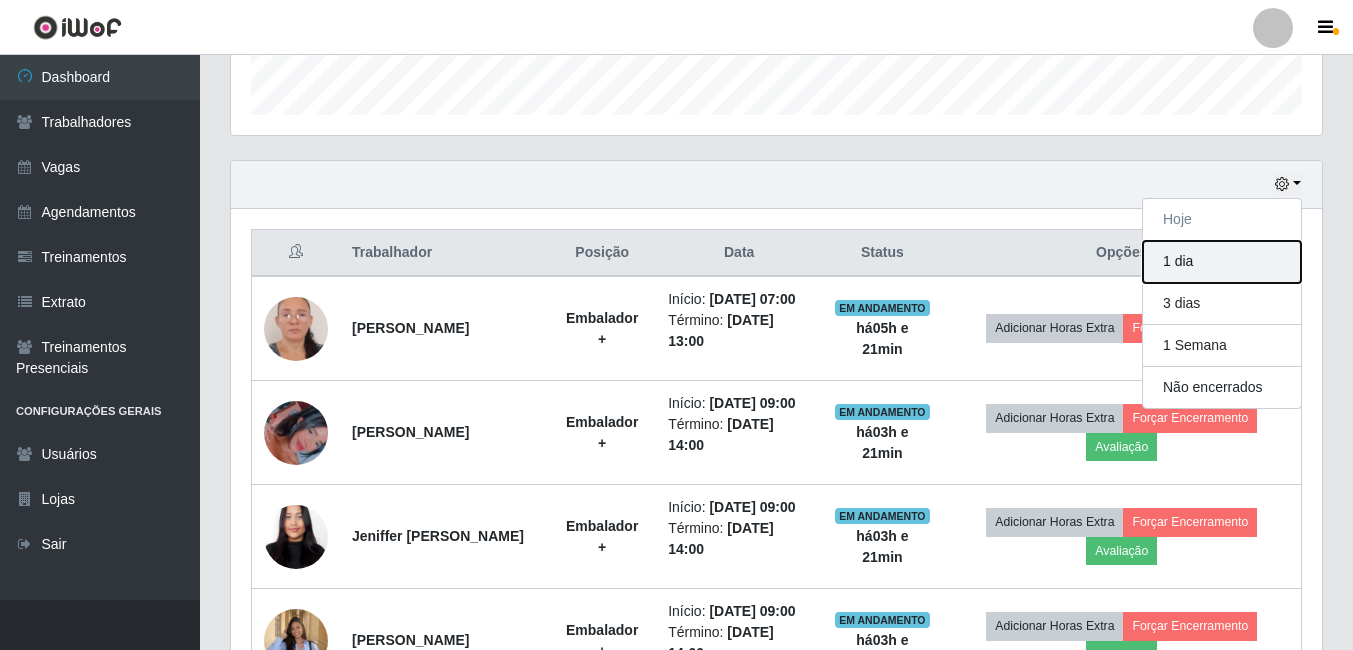 click on "1 dia" at bounding box center (1222, 262) 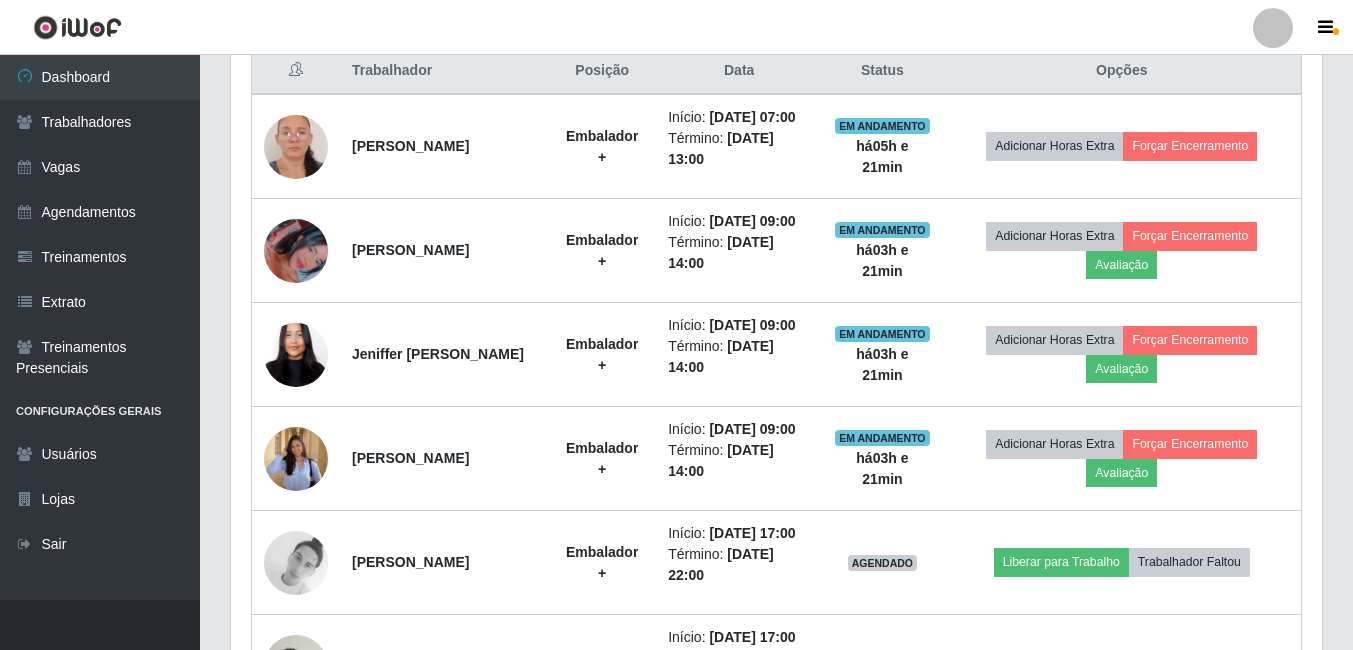 scroll, scrollTop: 647, scrollLeft: 0, axis: vertical 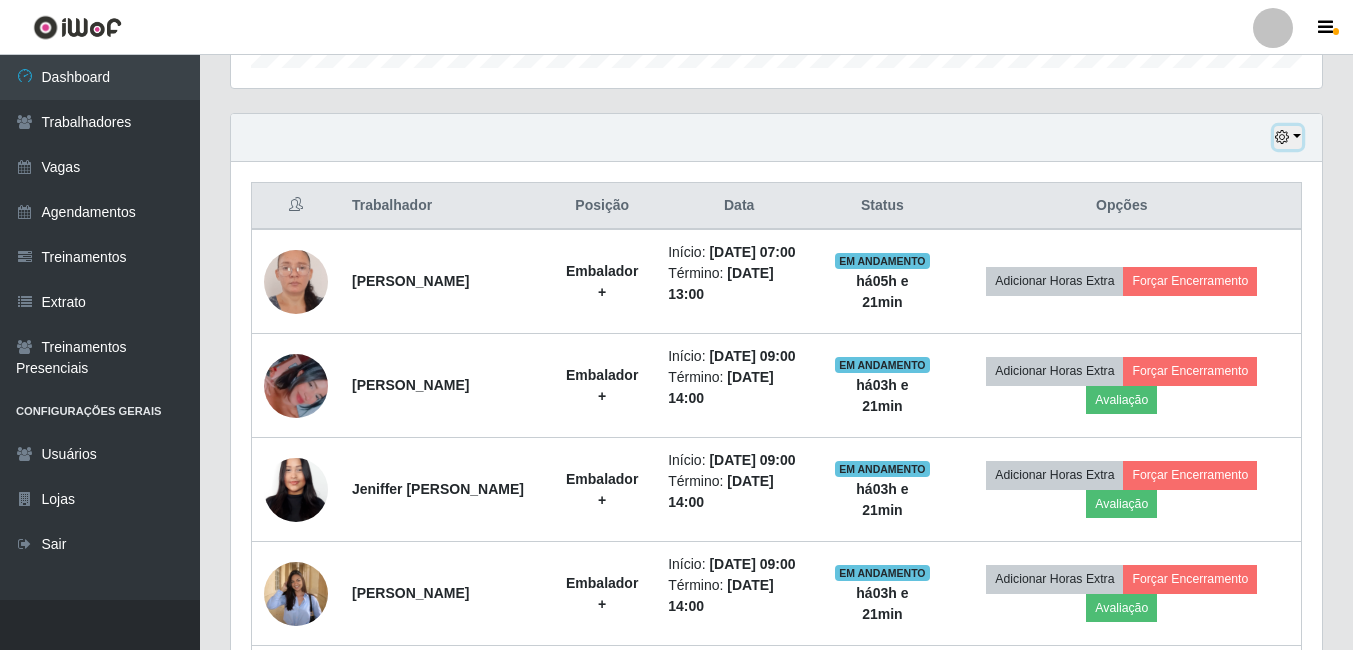 click at bounding box center [1288, 137] 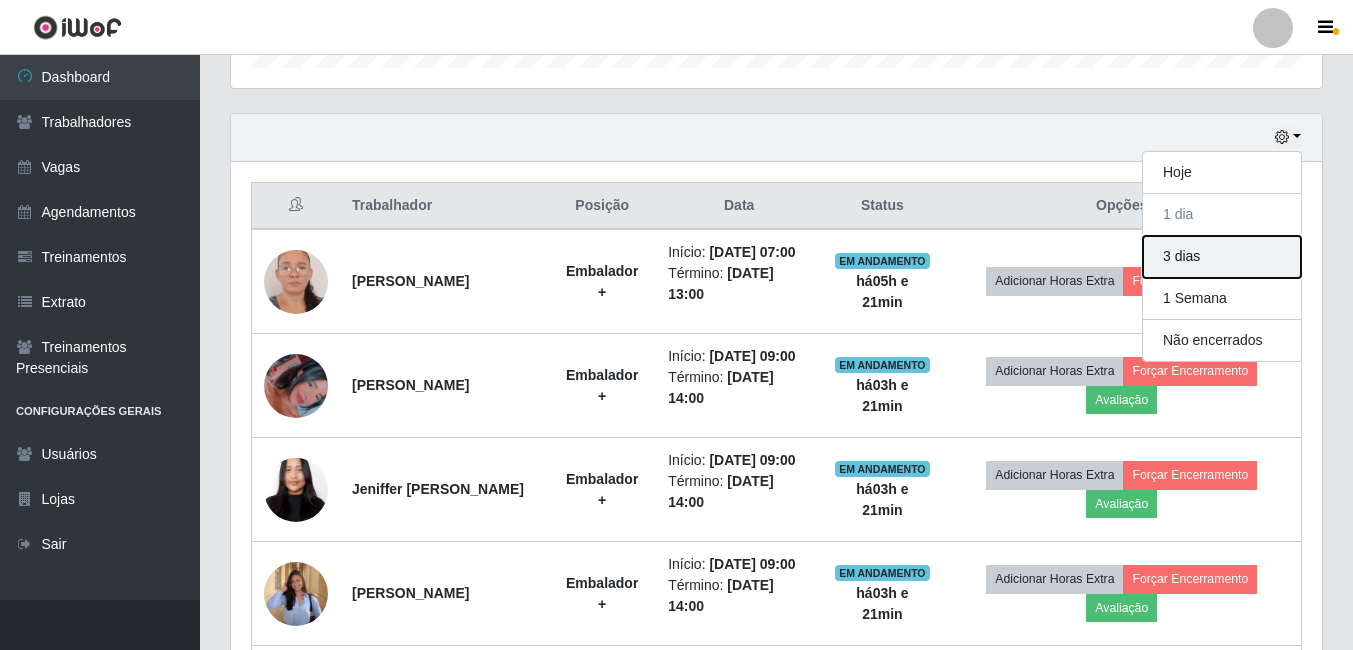 click on "3 dias" at bounding box center [1222, 257] 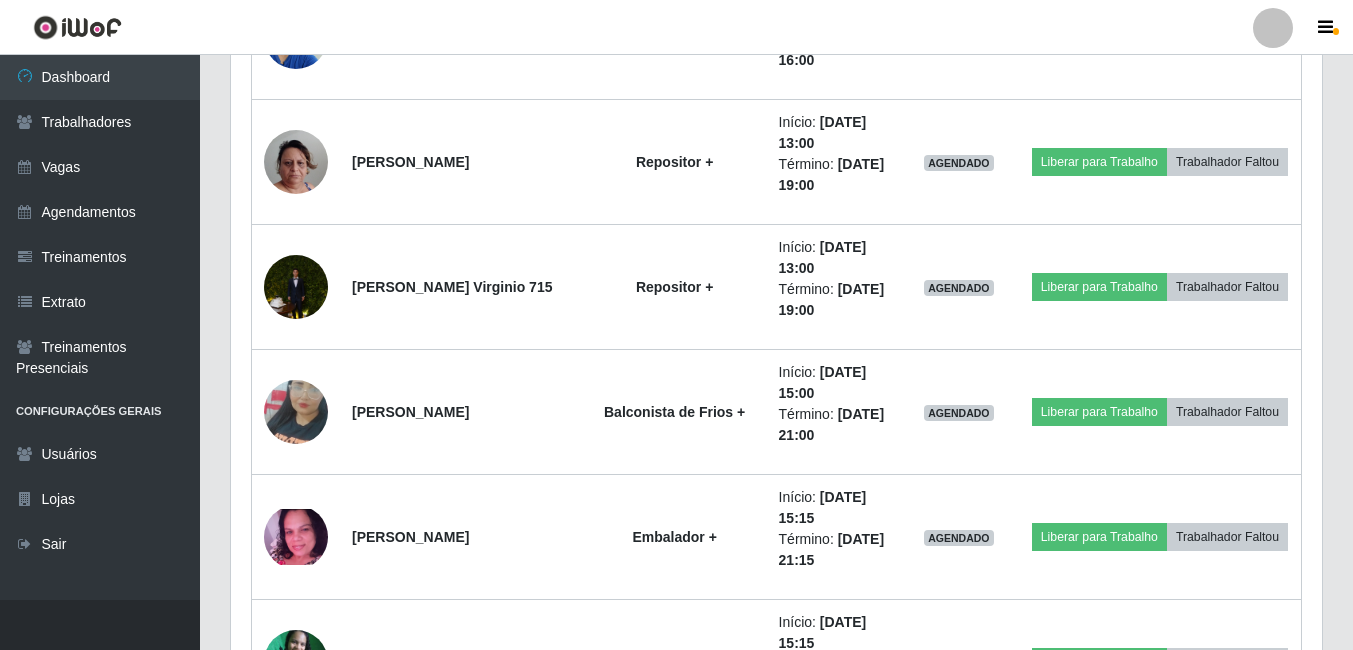 scroll, scrollTop: 4047, scrollLeft: 0, axis: vertical 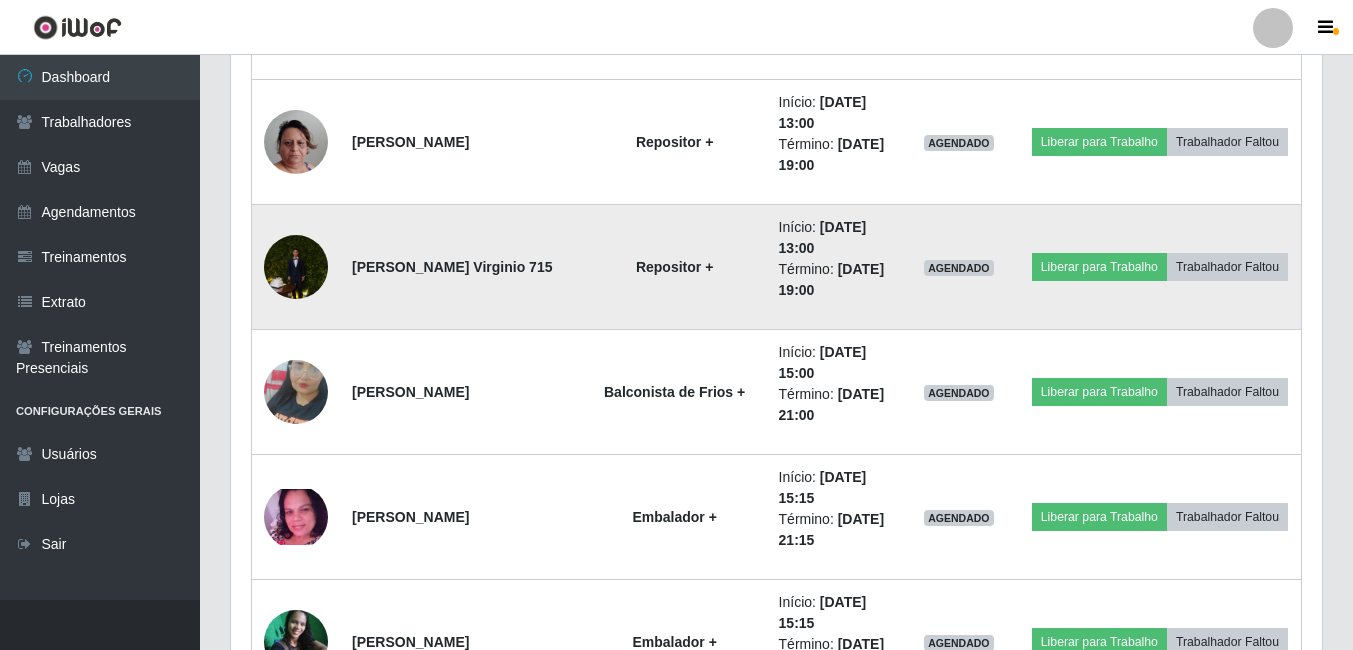 click at bounding box center (296, 267) 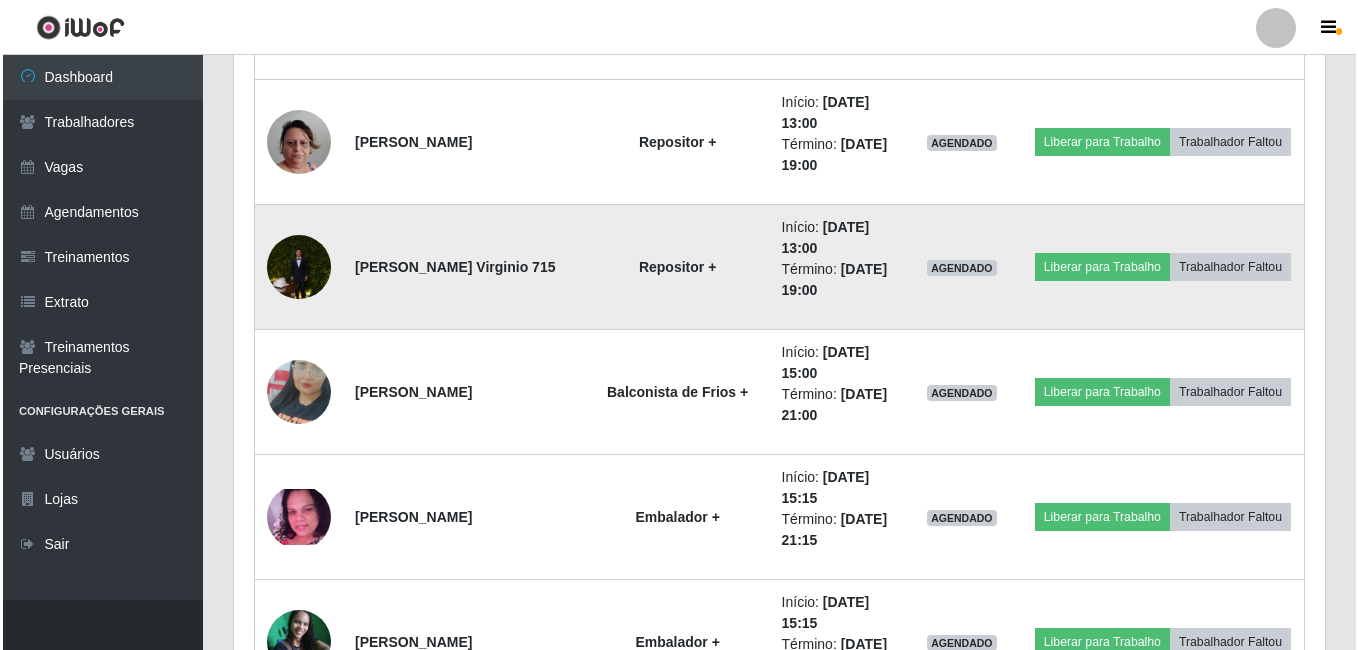 scroll, scrollTop: 415, scrollLeft: 1081, axis: both 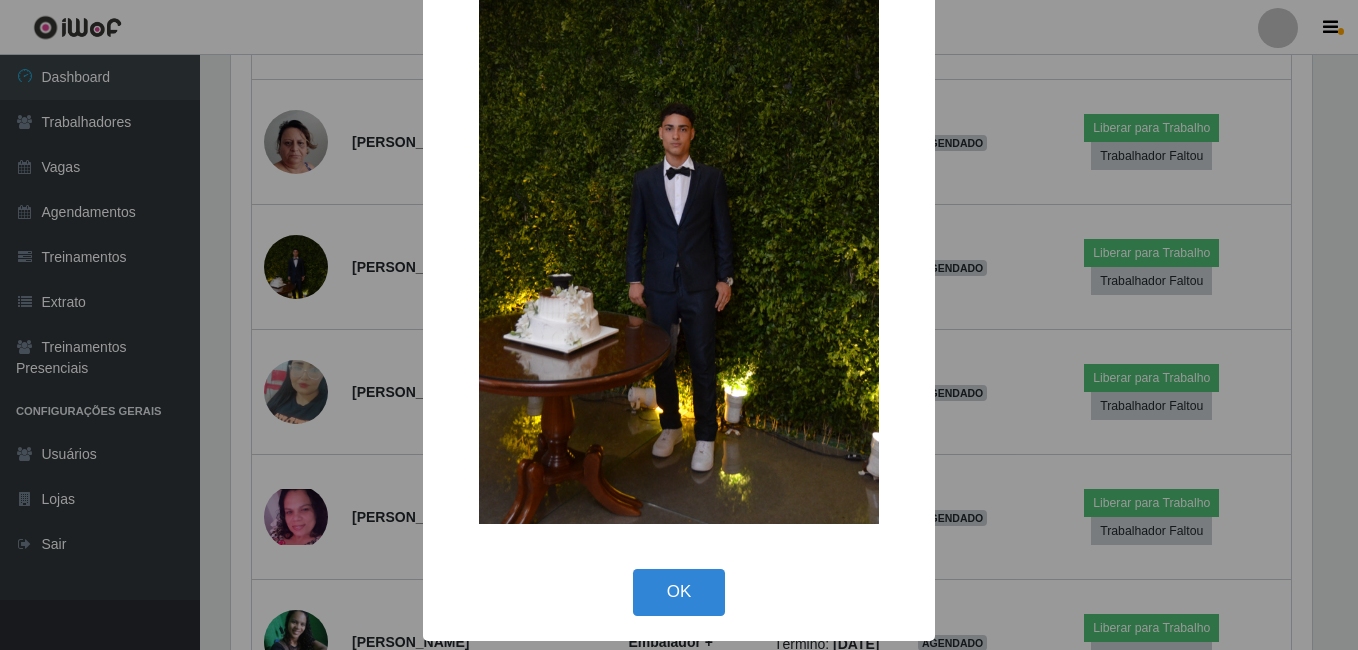 drag, startPoint x: 677, startPoint y: 585, endPoint x: 646, endPoint y: 582, distance: 31.144823 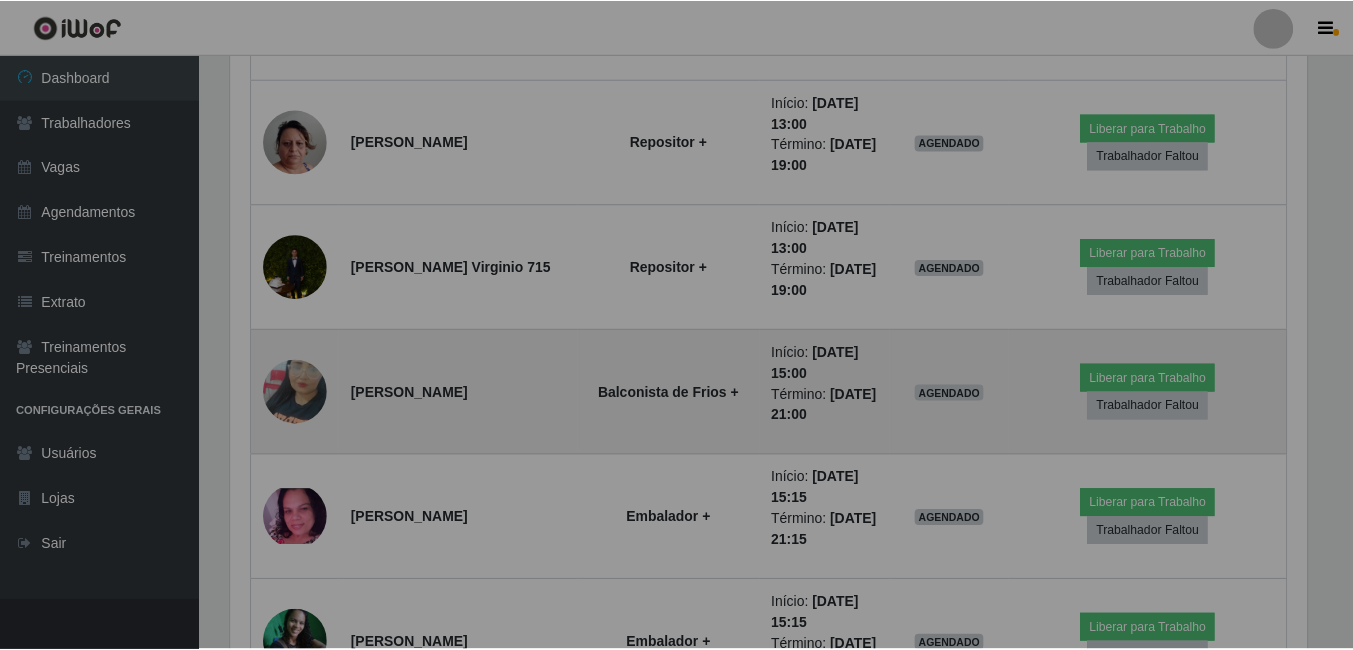 scroll, scrollTop: 999585, scrollLeft: 998909, axis: both 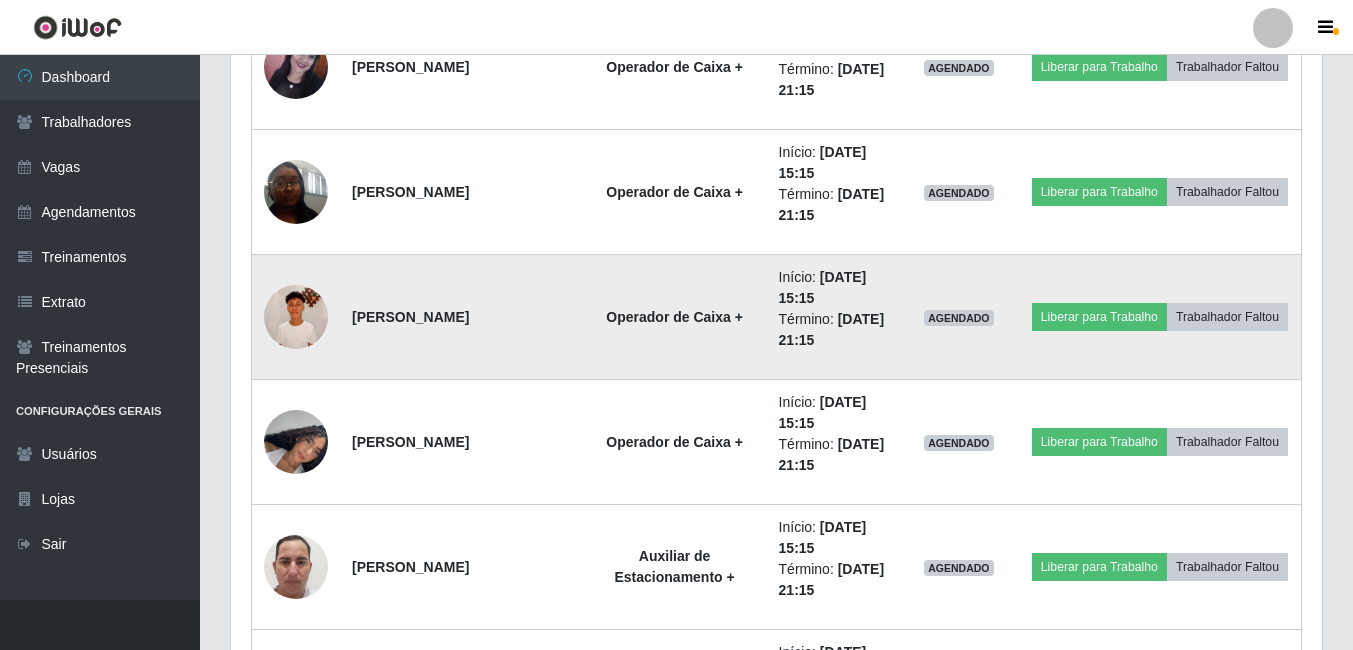click at bounding box center (296, 317) 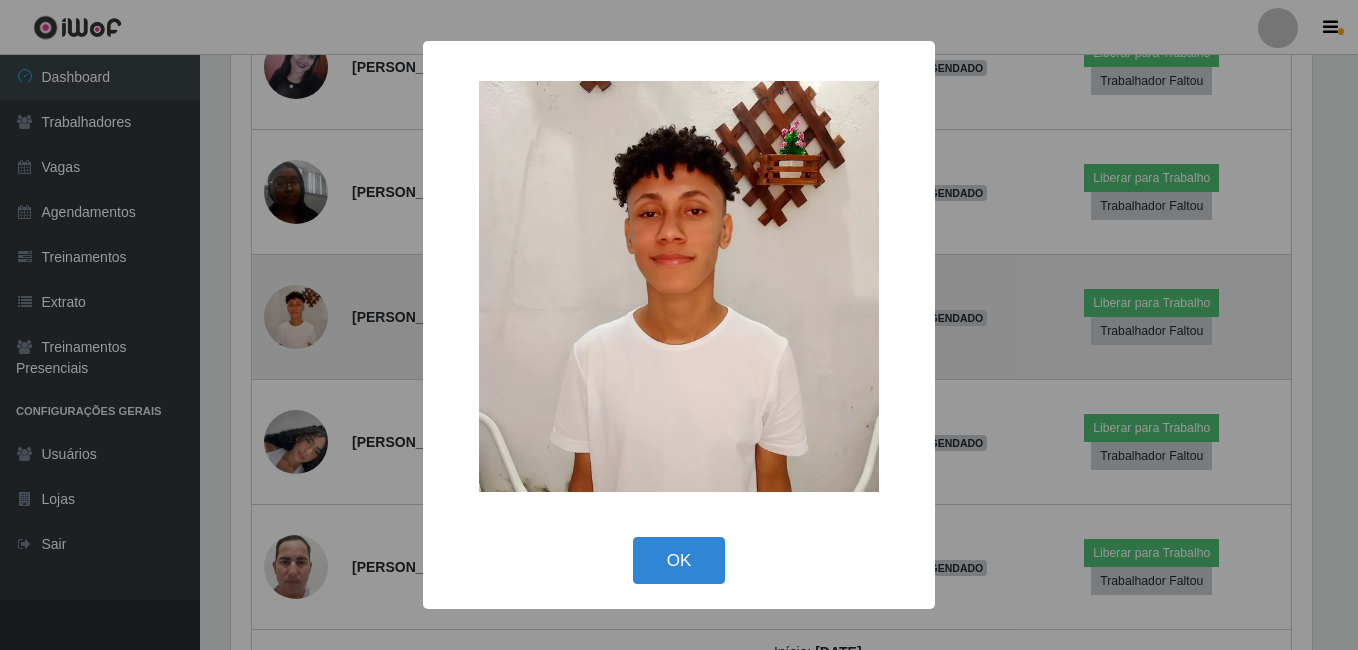 scroll, scrollTop: 999585, scrollLeft: 998919, axis: both 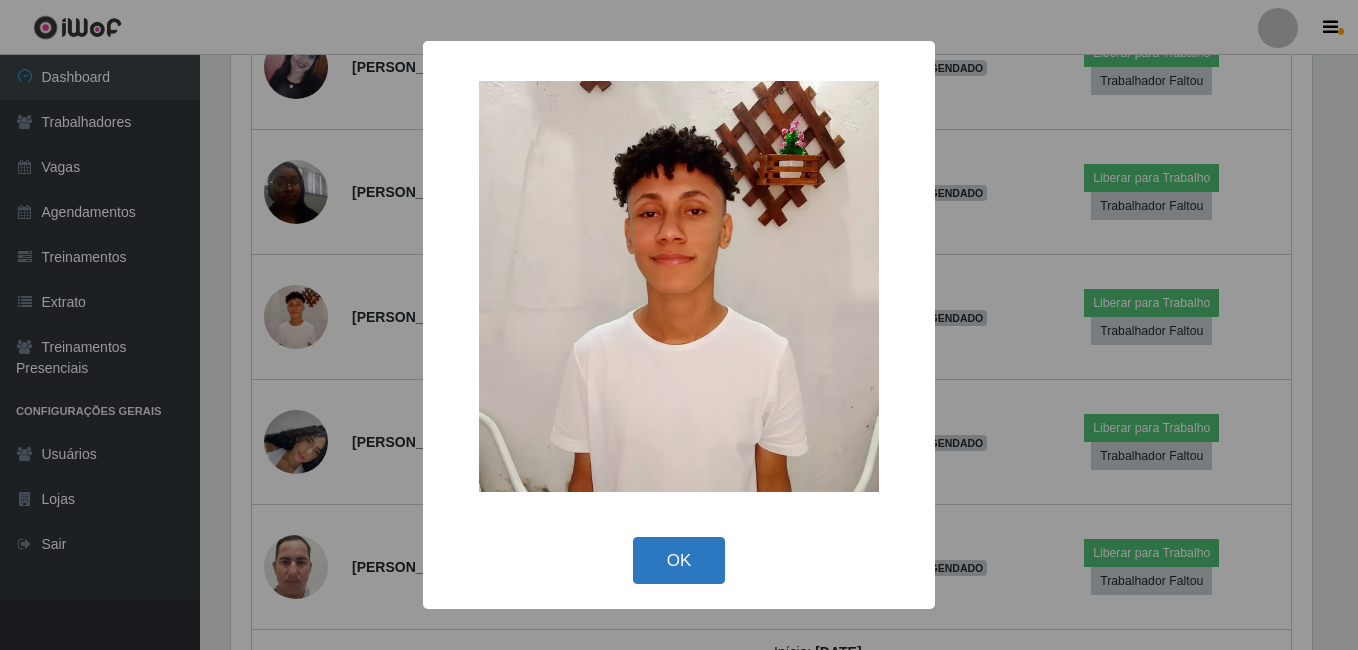 click on "OK" at bounding box center (679, 560) 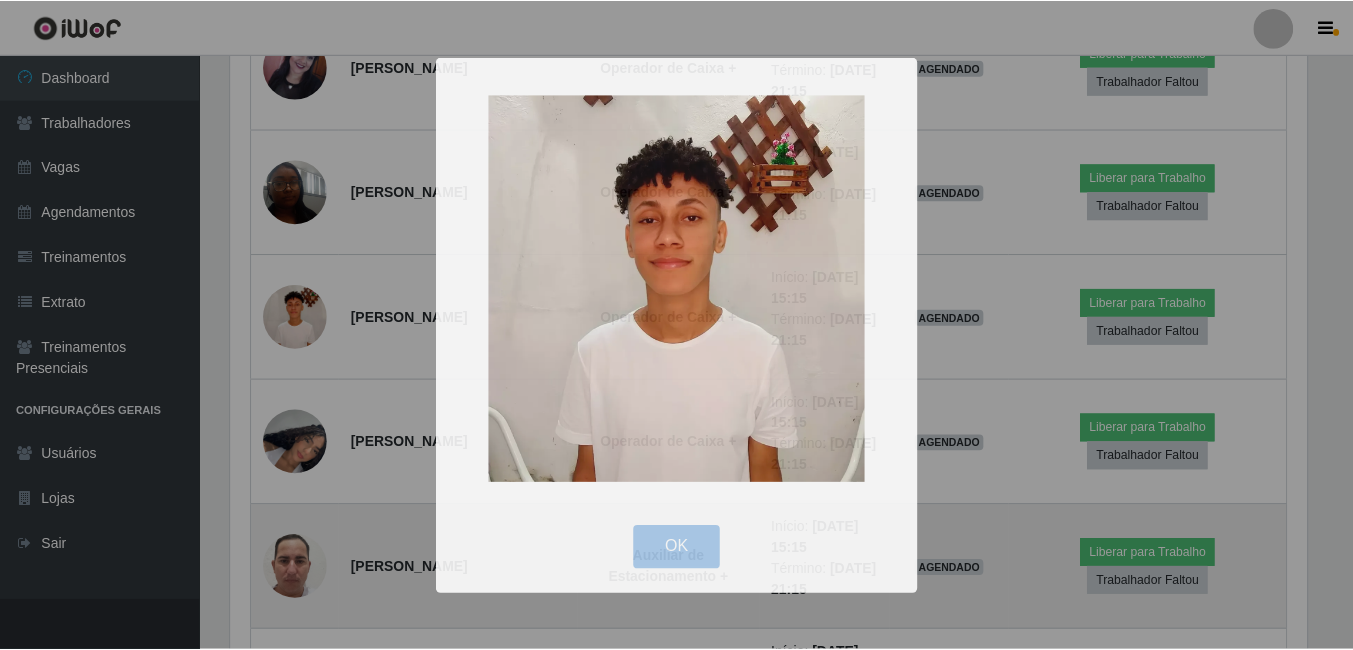 scroll, scrollTop: 999585, scrollLeft: 998909, axis: both 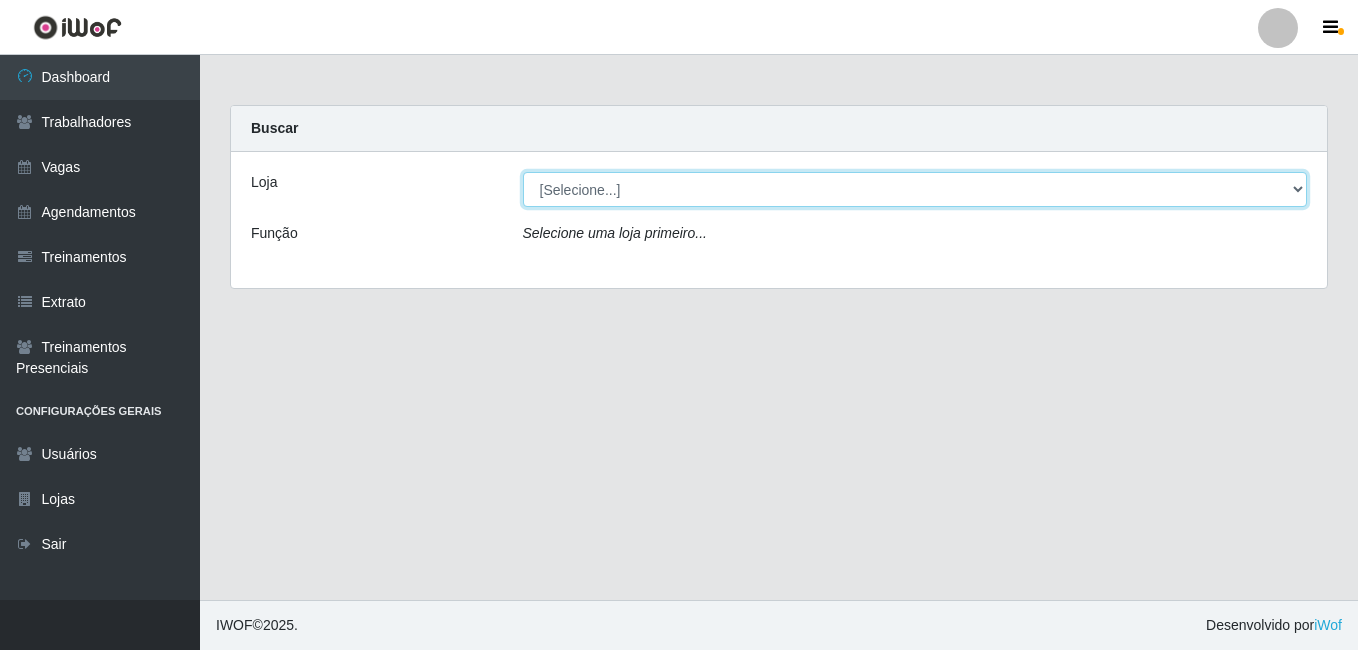 click on "[Selecione...] [PERSON_NAME]" at bounding box center (915, 189) 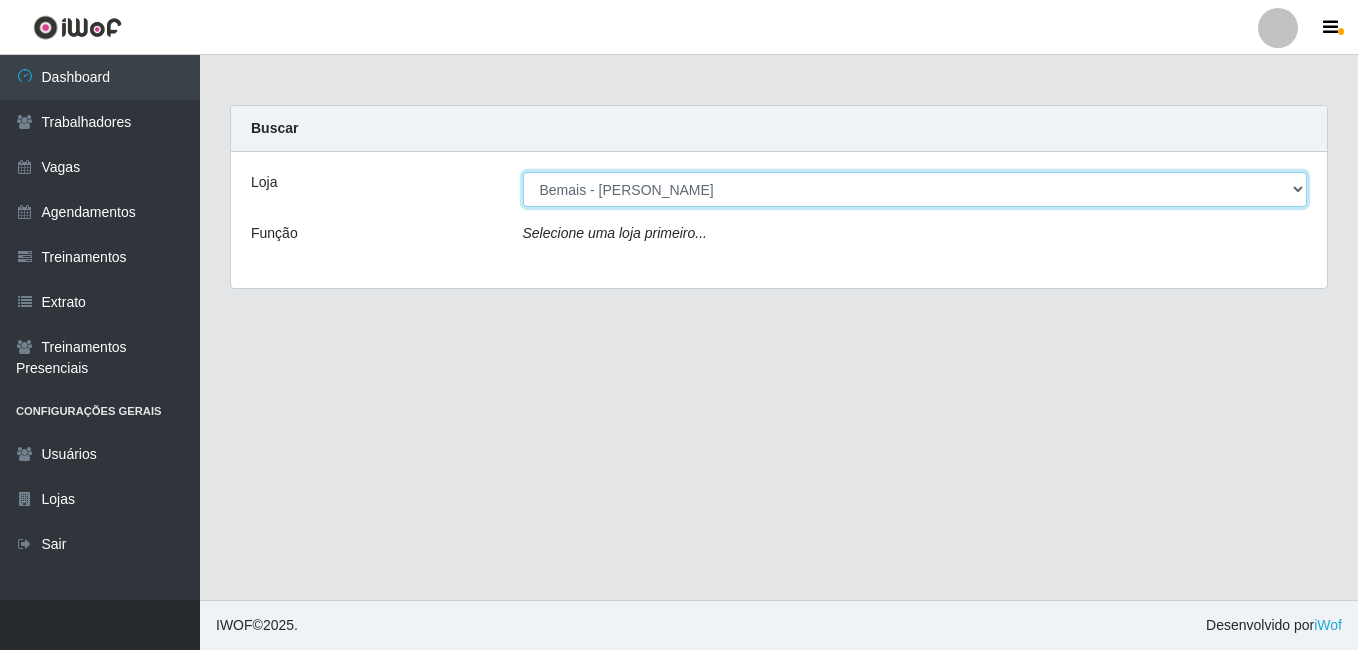 click on "[Selecione...] [PERSON_NAME]" at bounding box center (915, 189) 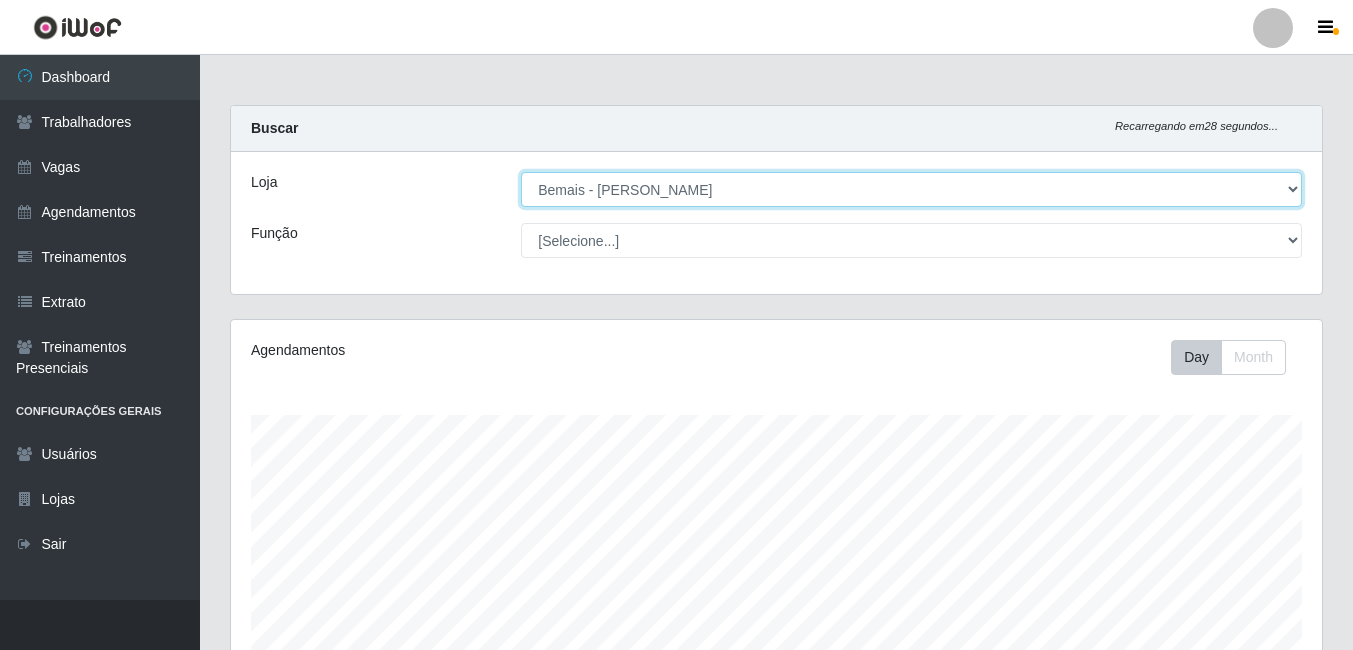 scroll, scrollTop: 999585, scrollLeft: 998909, axis: both 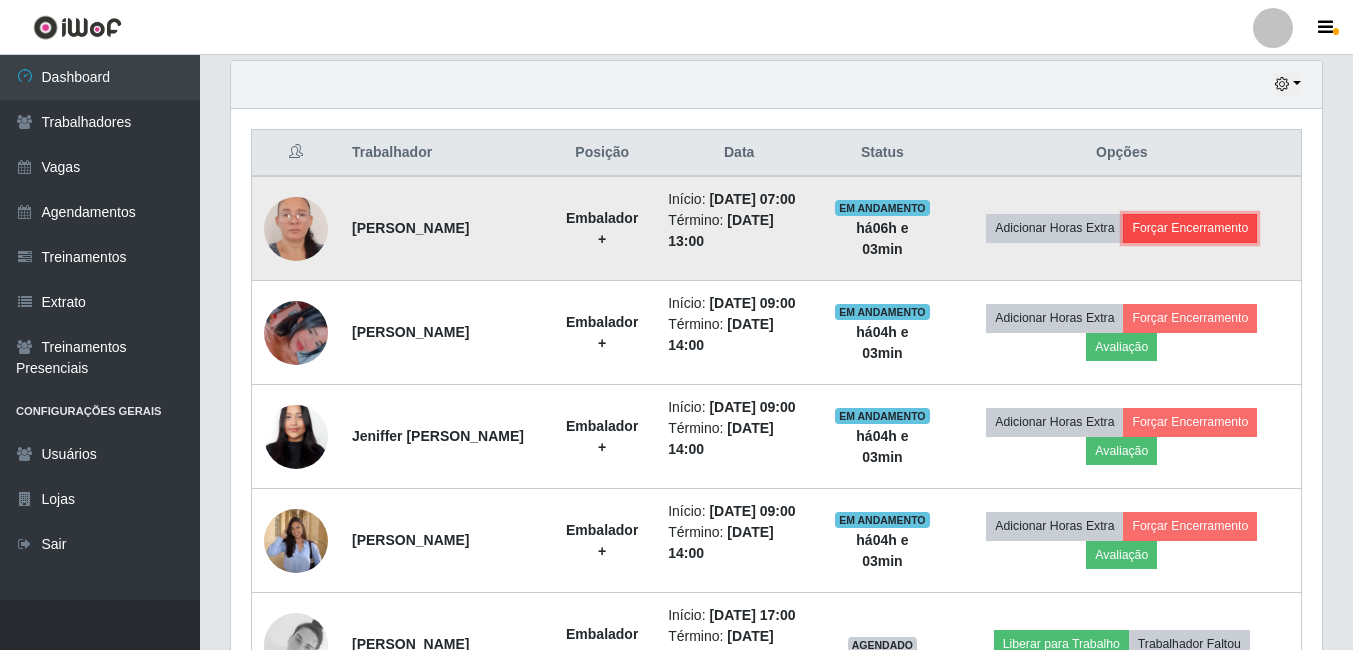 click on "Forçar Encerramento" at bounding box center (1190, 228) 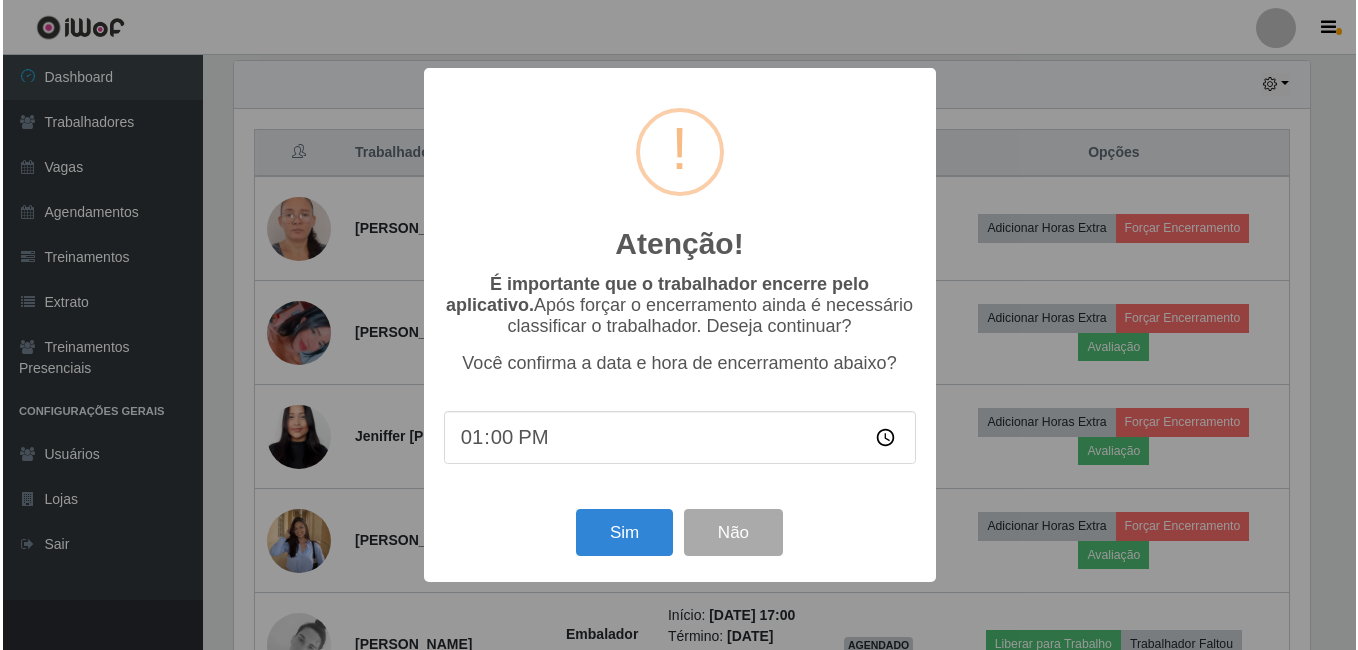 scroll, scrollTop: 999585, scrollLeft: 998919, axis: both 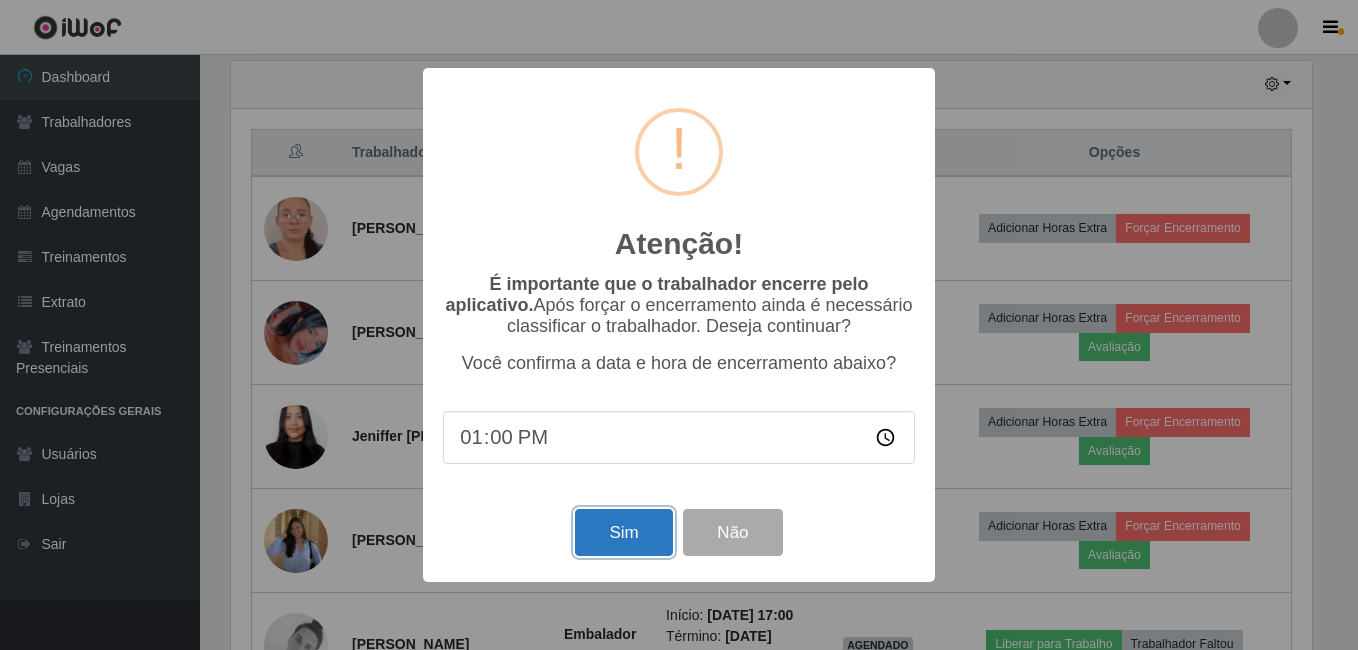 drag, startPoint x: 638, startPoint y: 553, endPoint x: 653, endPoint y: 548, distance: 15.811388 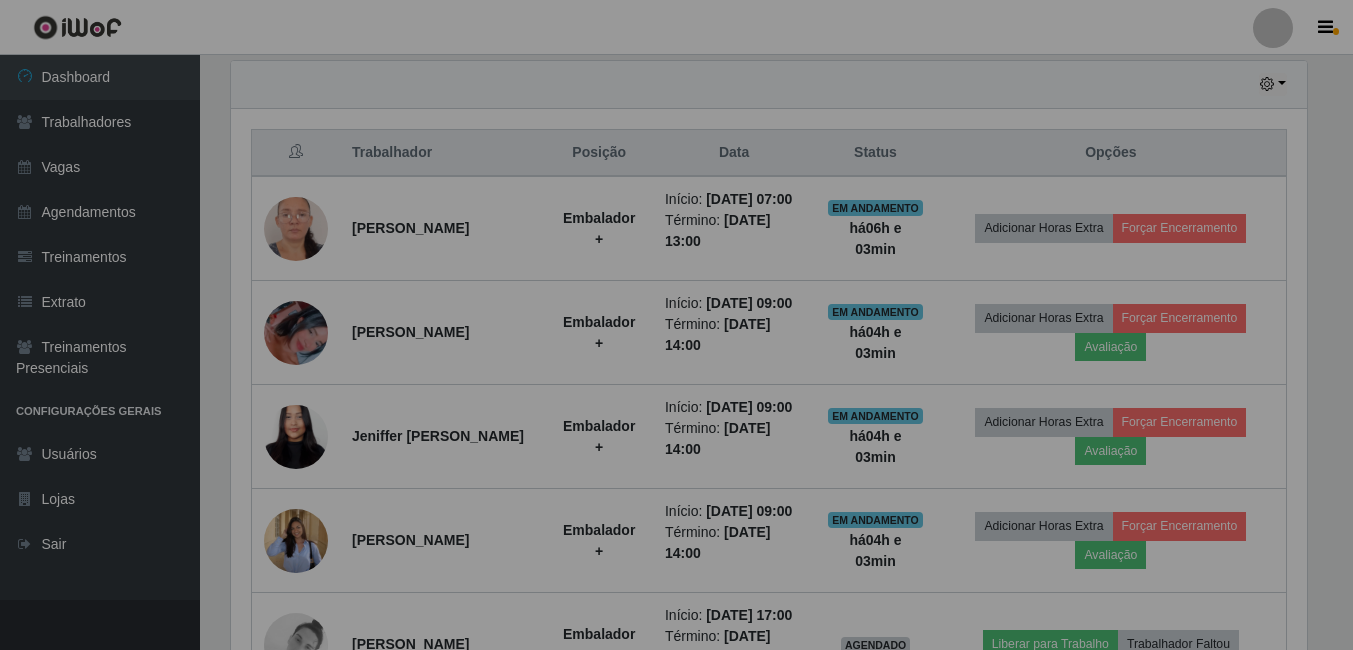 scroll, scrollTop: 999585, scrollLeft: 998909, axis: both 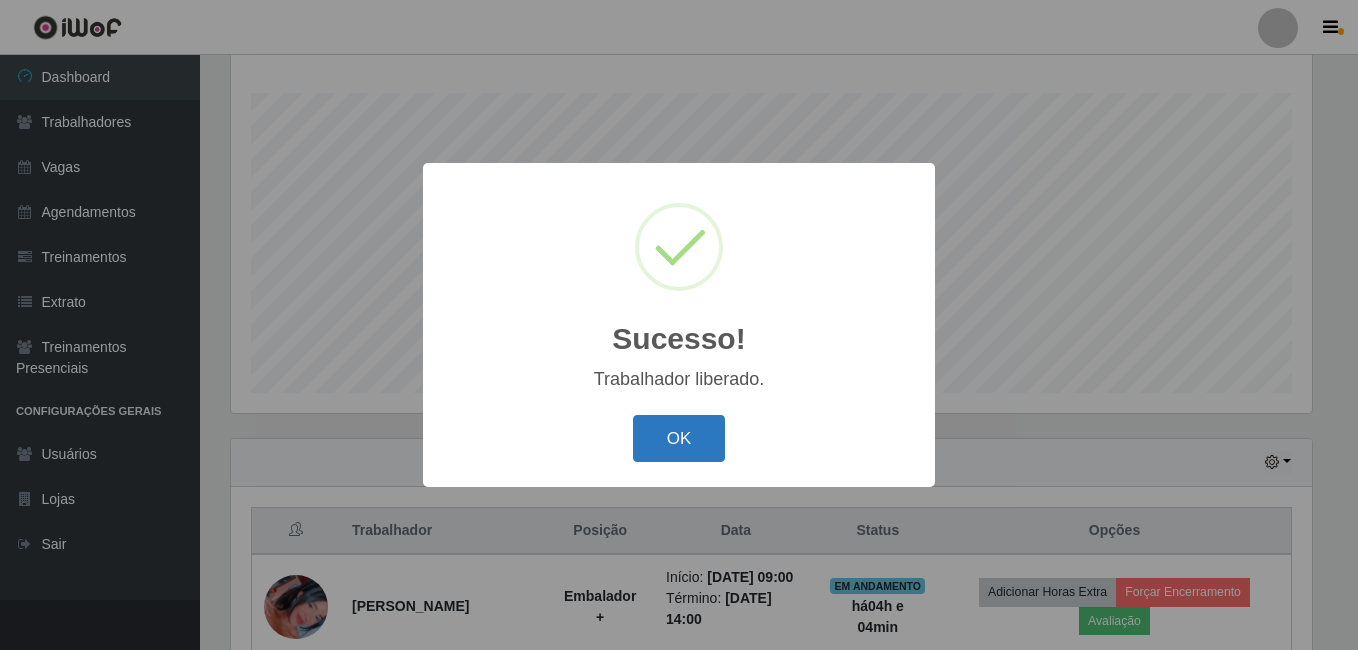 click on "OK" at bounding box center [679, 438] 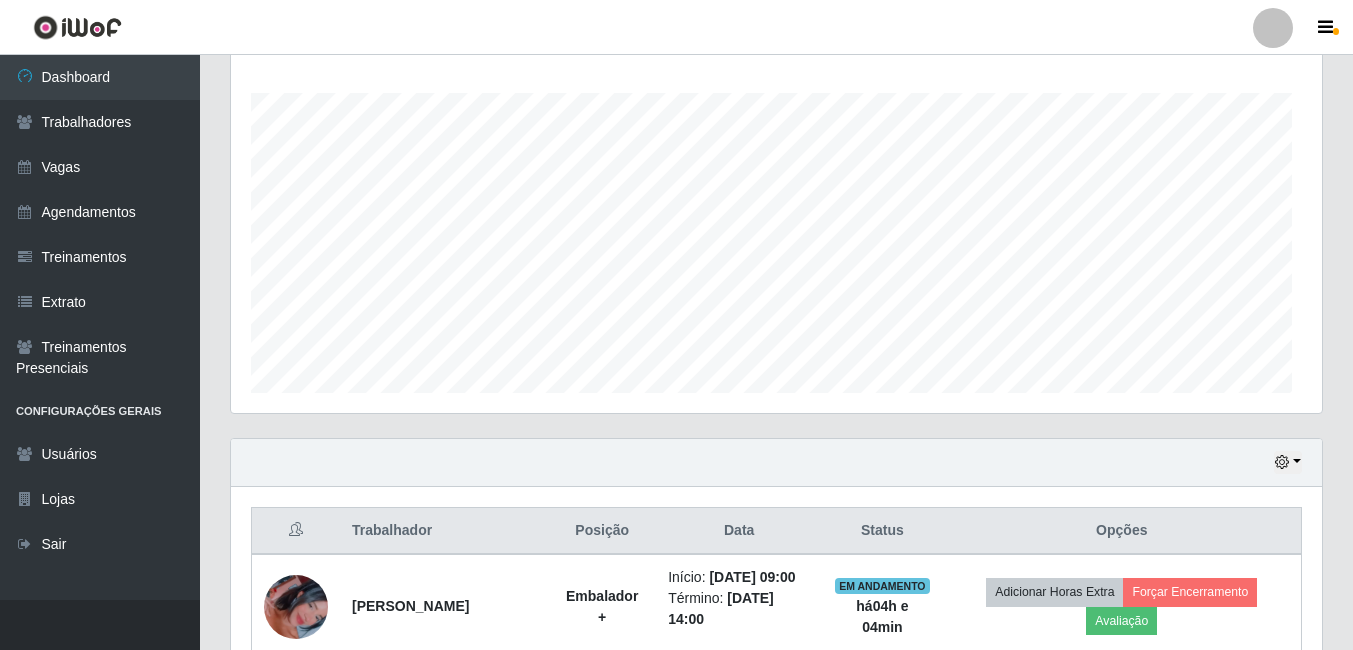 scroll, scrollTop: 999585, scrollLeft: 998909, axis: both 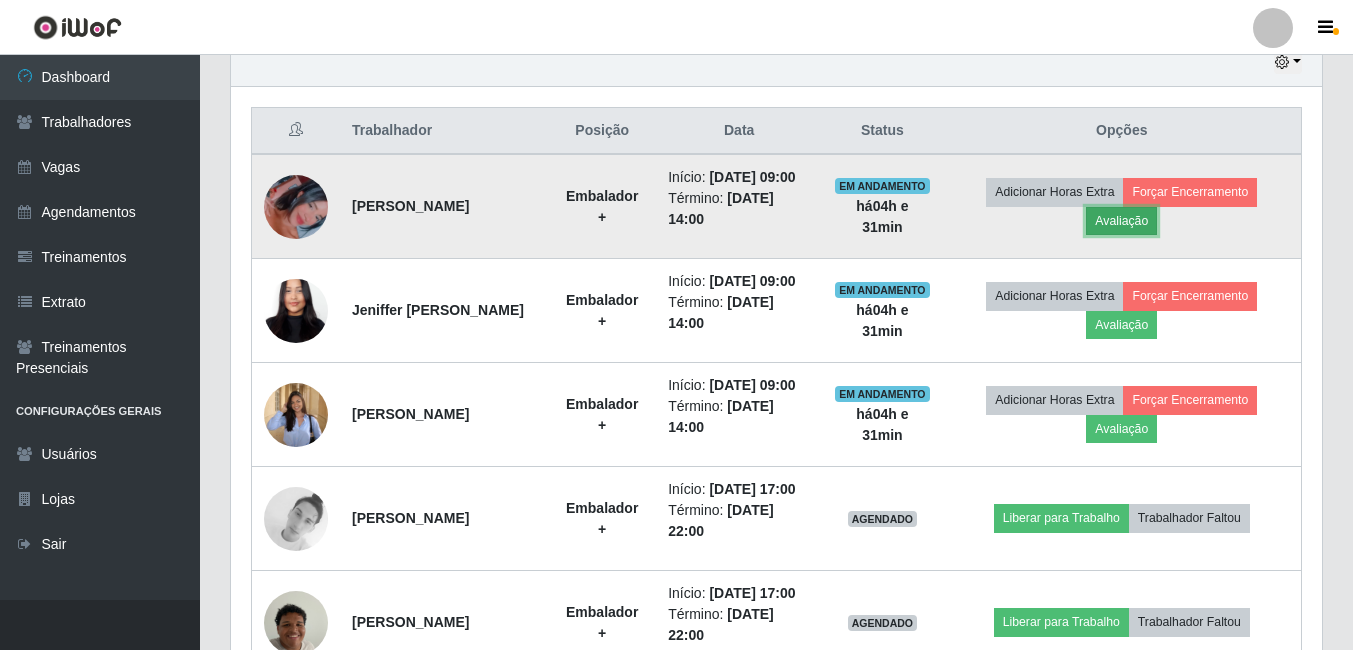 click on "Avaliação" at bounding box center (1121, 221) 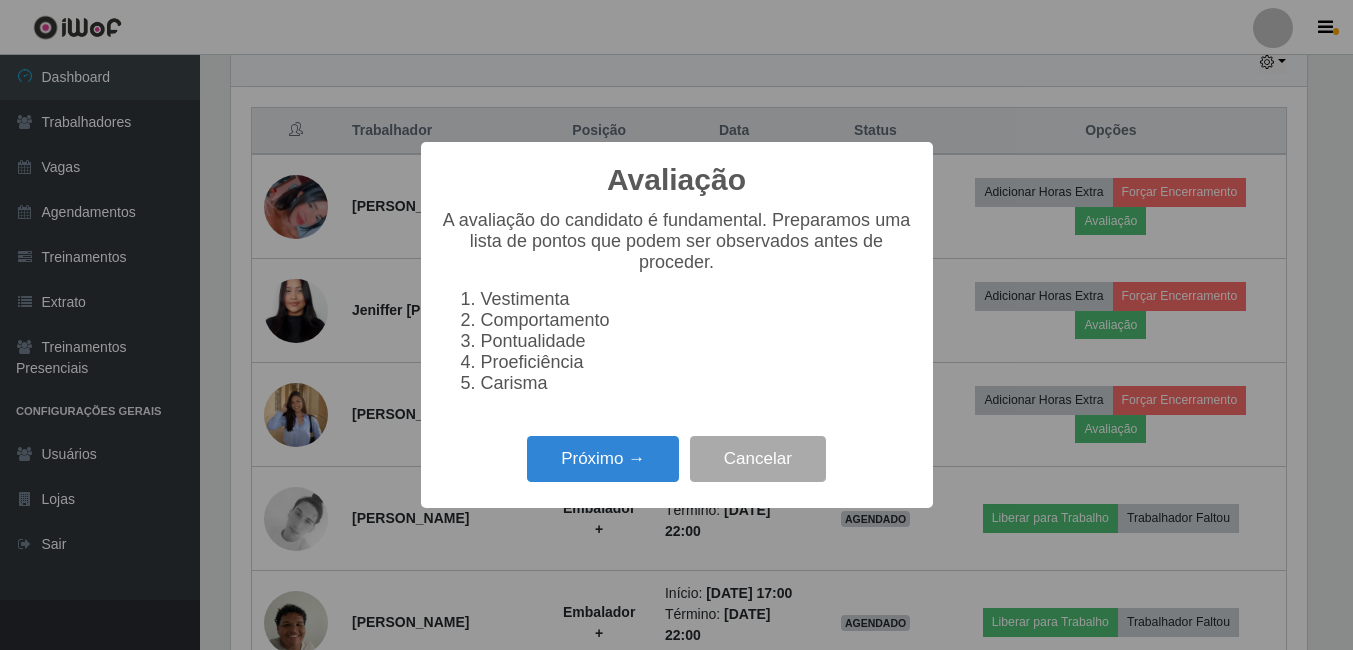 scroll, scrollTop: 999585, scrollLeft: 998919, axis: both 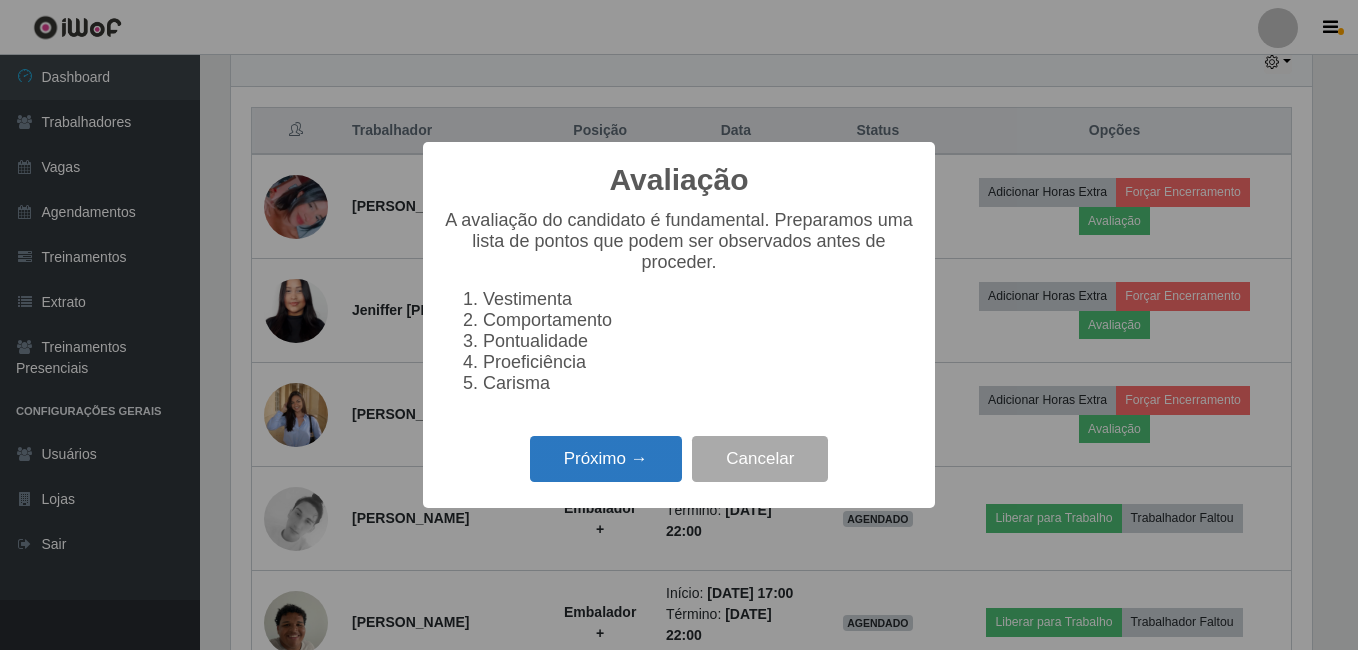 click on "Próximo →" at bounding box center [606, 459] 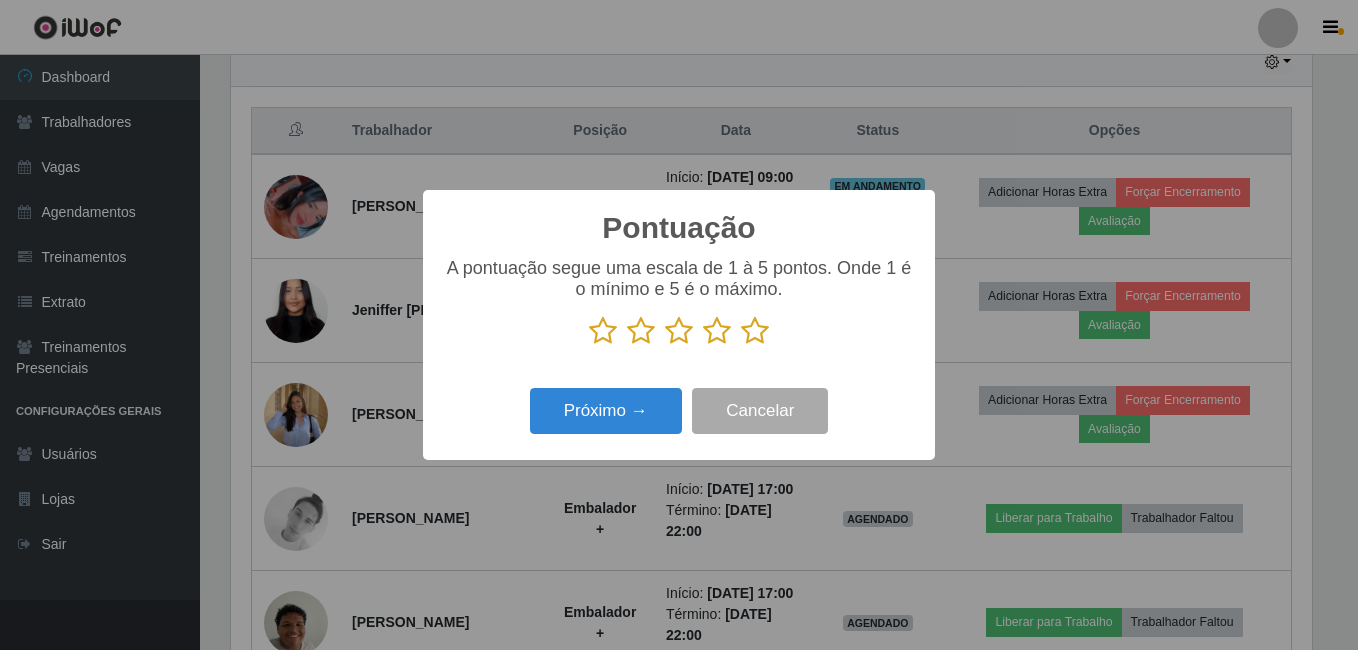 click at bounding box center (755, 331) 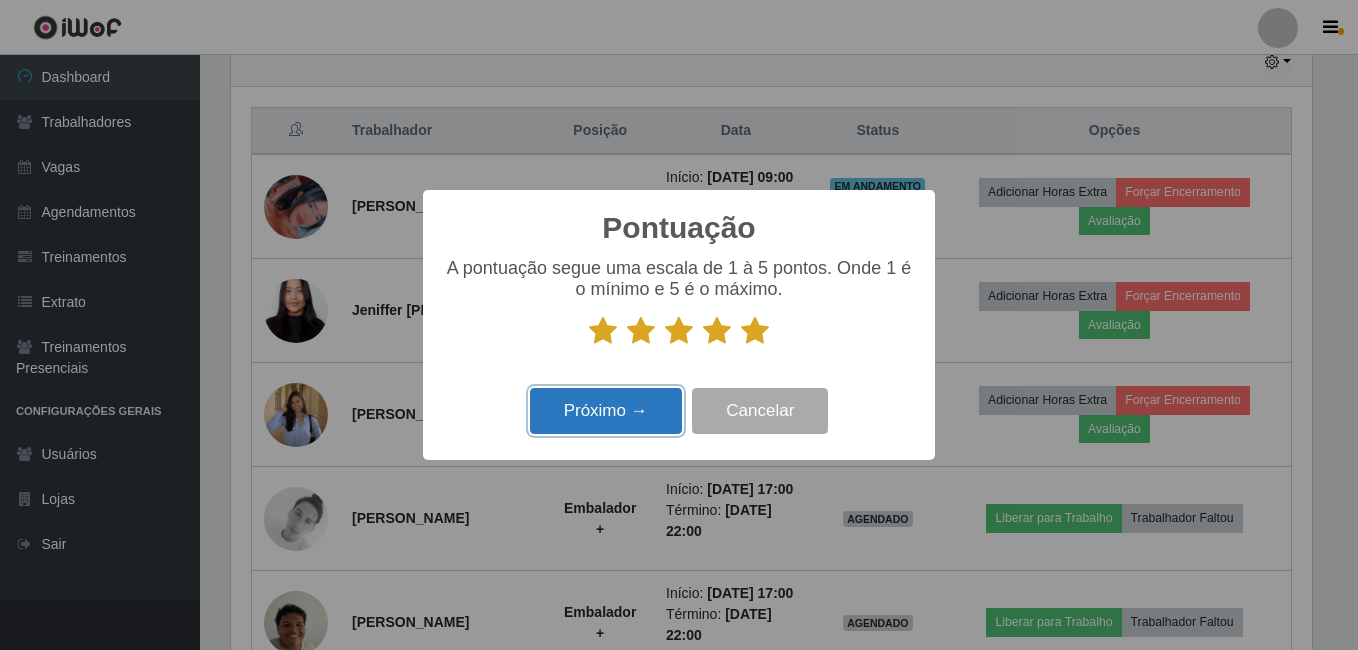 click on "Próximo →" at bounding box center [606, 411] 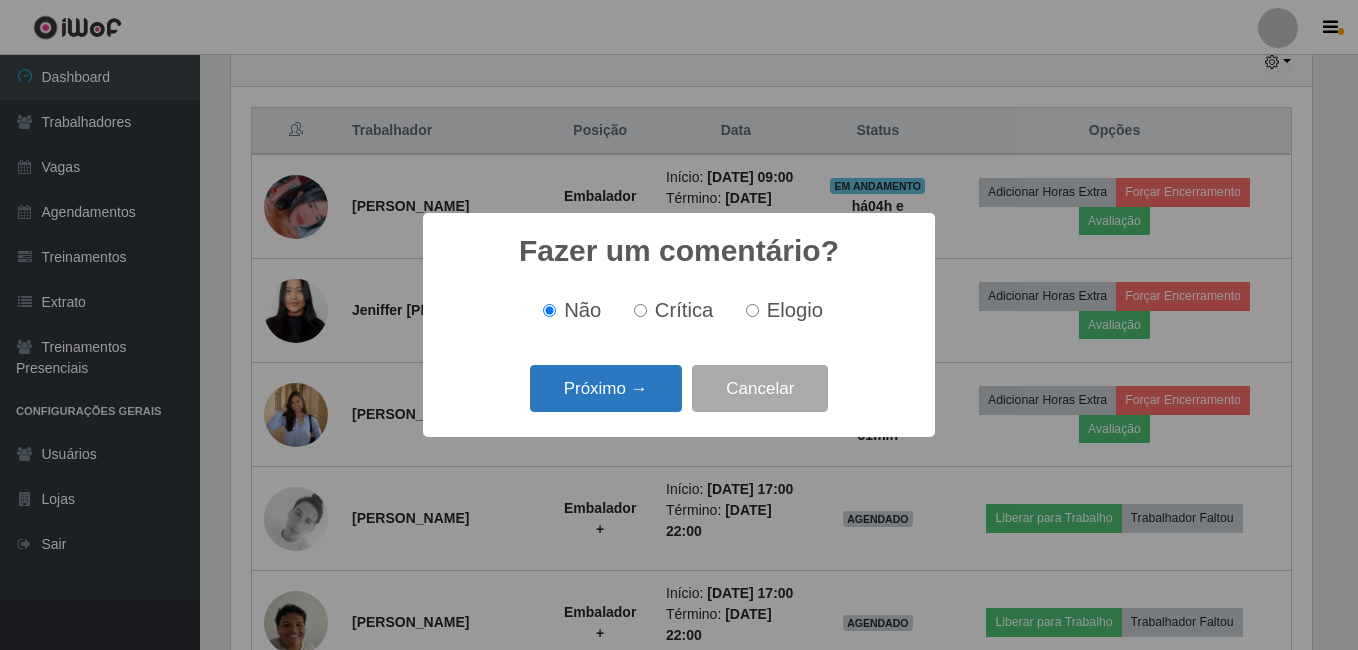 click on "Próximo →" at bounding box center [606, 388] 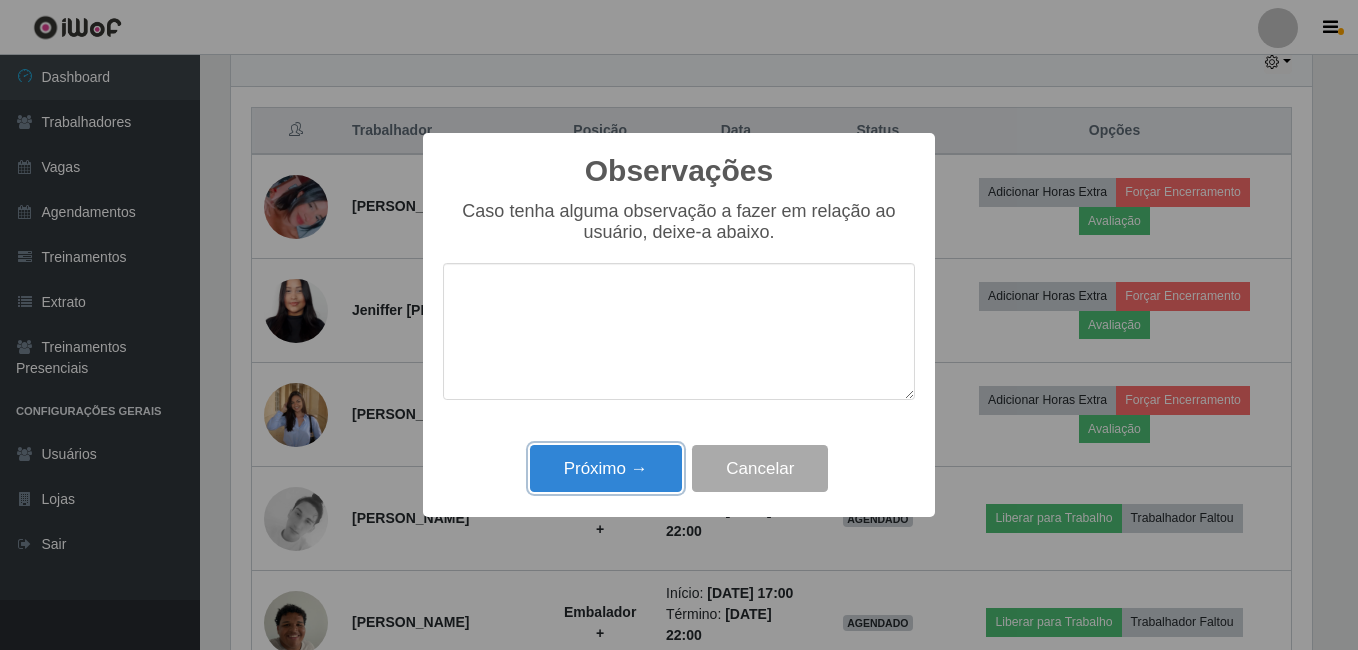 drag, startPoint x: 611, startPoint y: 473, endPoint x: 644, endPoint y: 474, distance: 33.01515 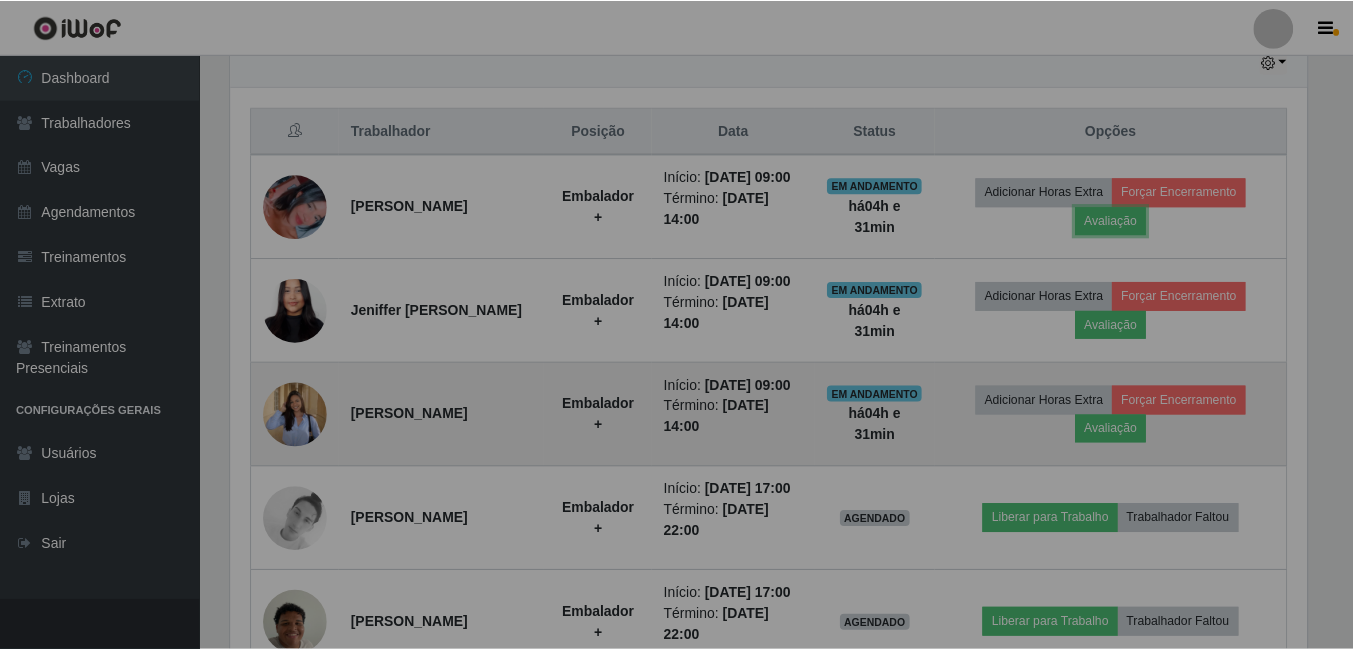 scroll, scrollTop: 999585, scrollLeft: 998909, axis: both 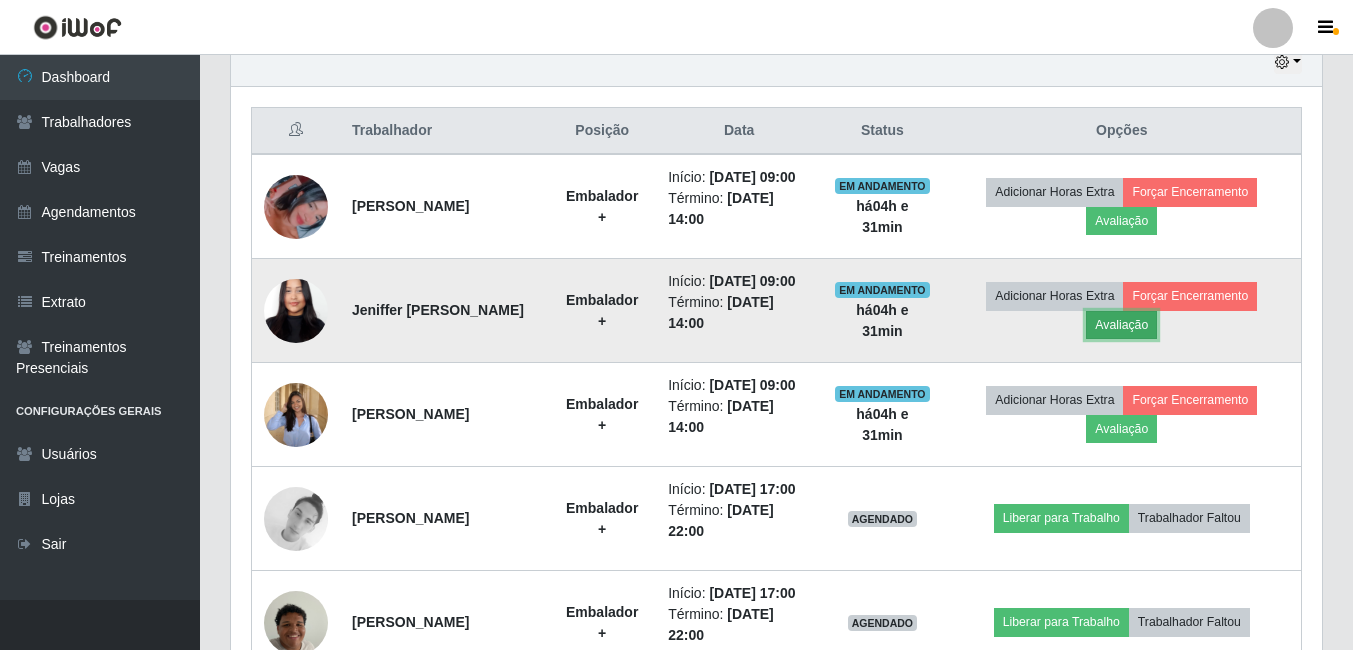 click on "Avaliação" at bounding box center [1121, 325] 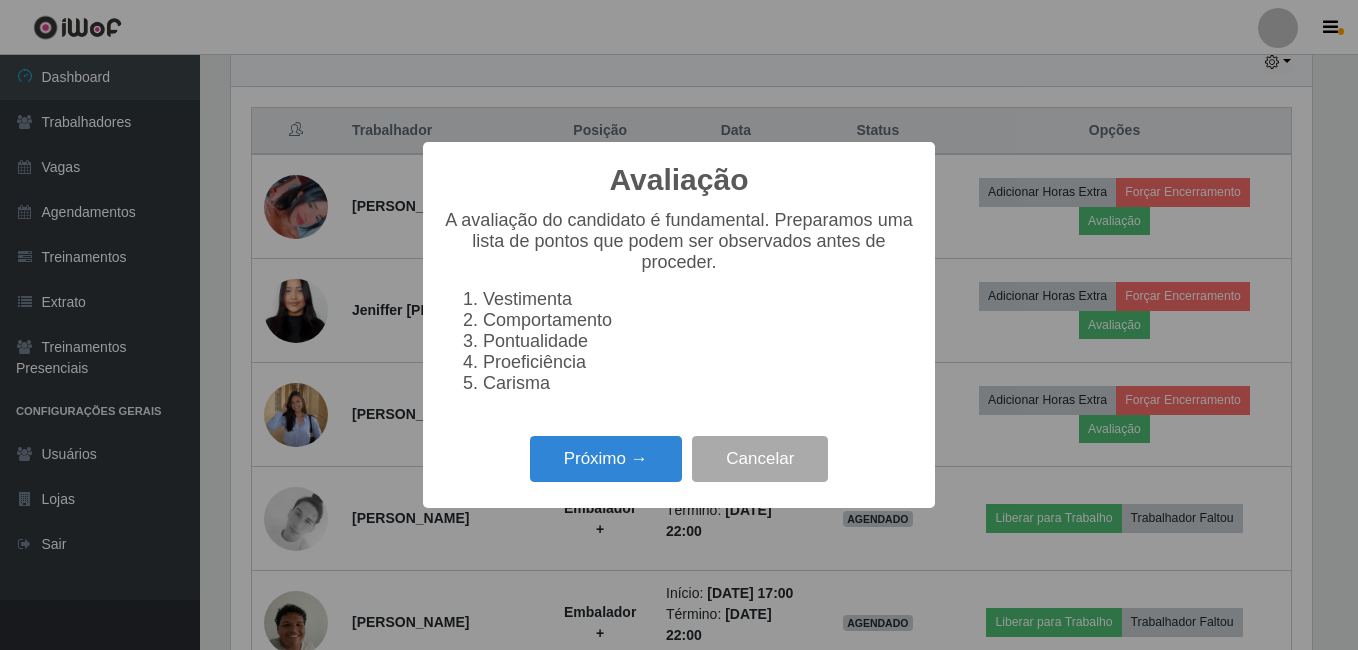 scroll, scrollTop: 999585, scrollLeft: 998919, axis: both 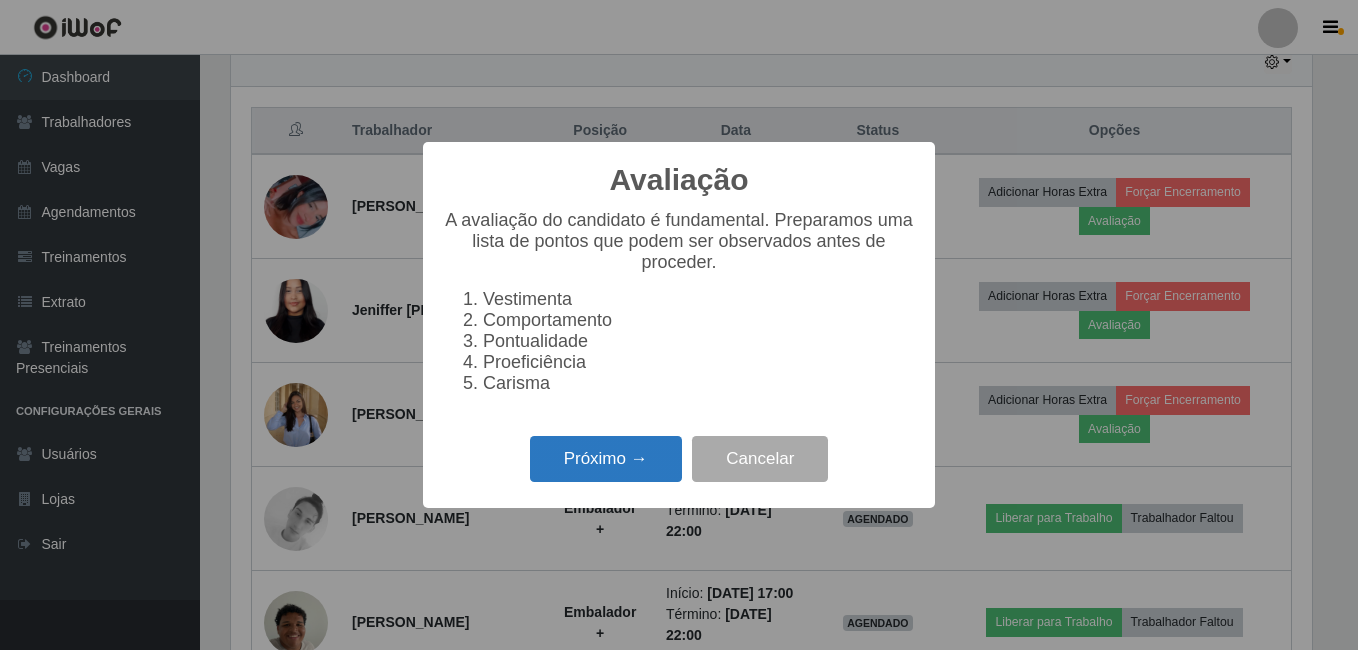 click on "Próximo →" at bounding box center (606, 459) 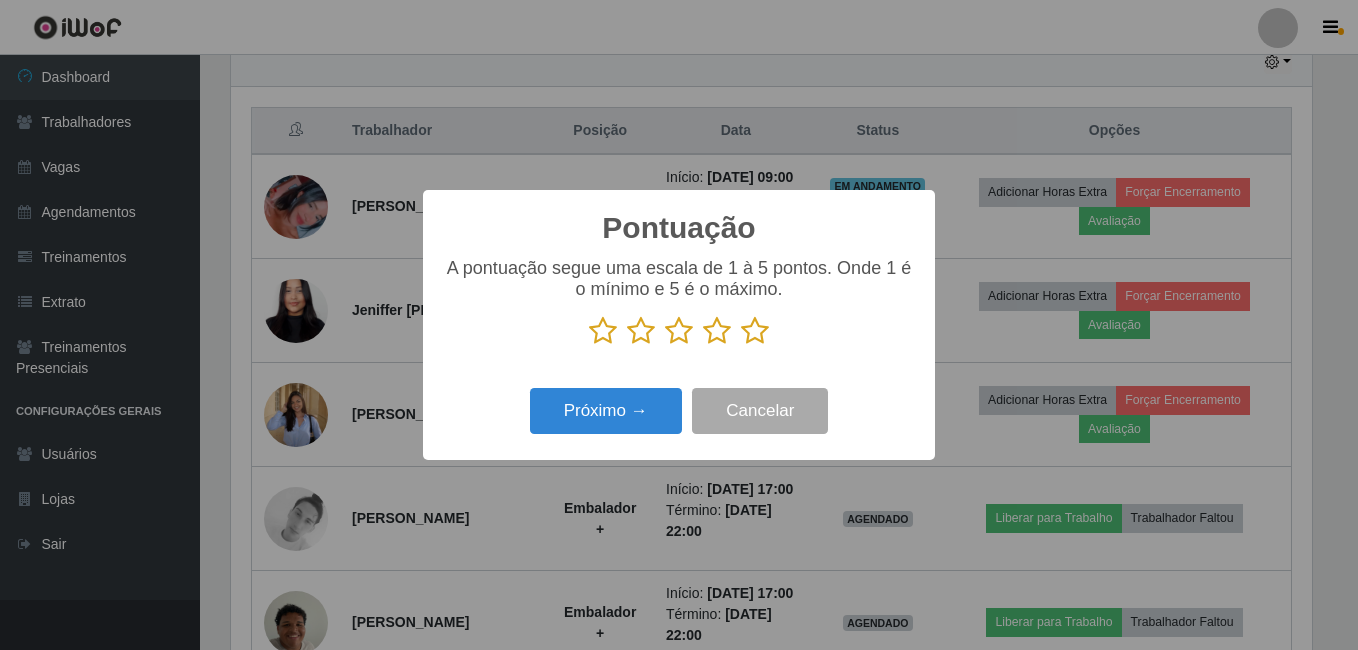 drag, startPoint x: 754, startPoint y: 331, endPoint x: 694, endPoint y: 371, distance: 72.11102 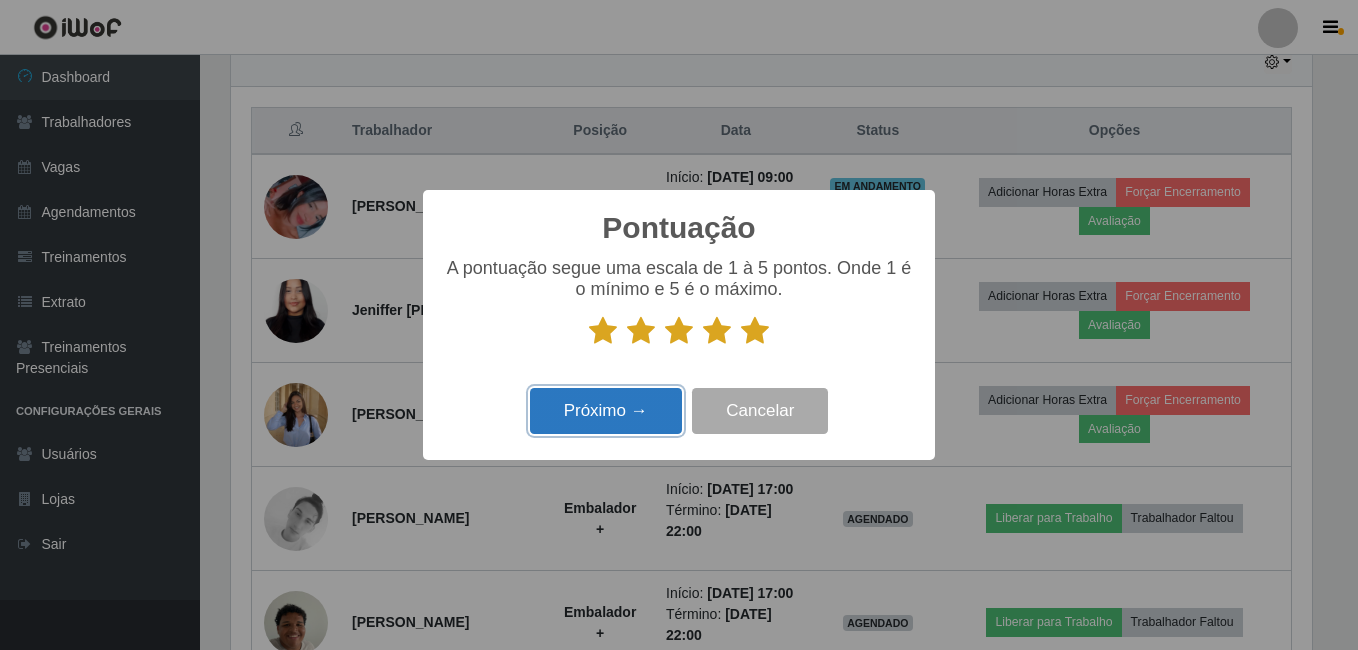 click on "Próximo →" at bounding box center [606, 411] 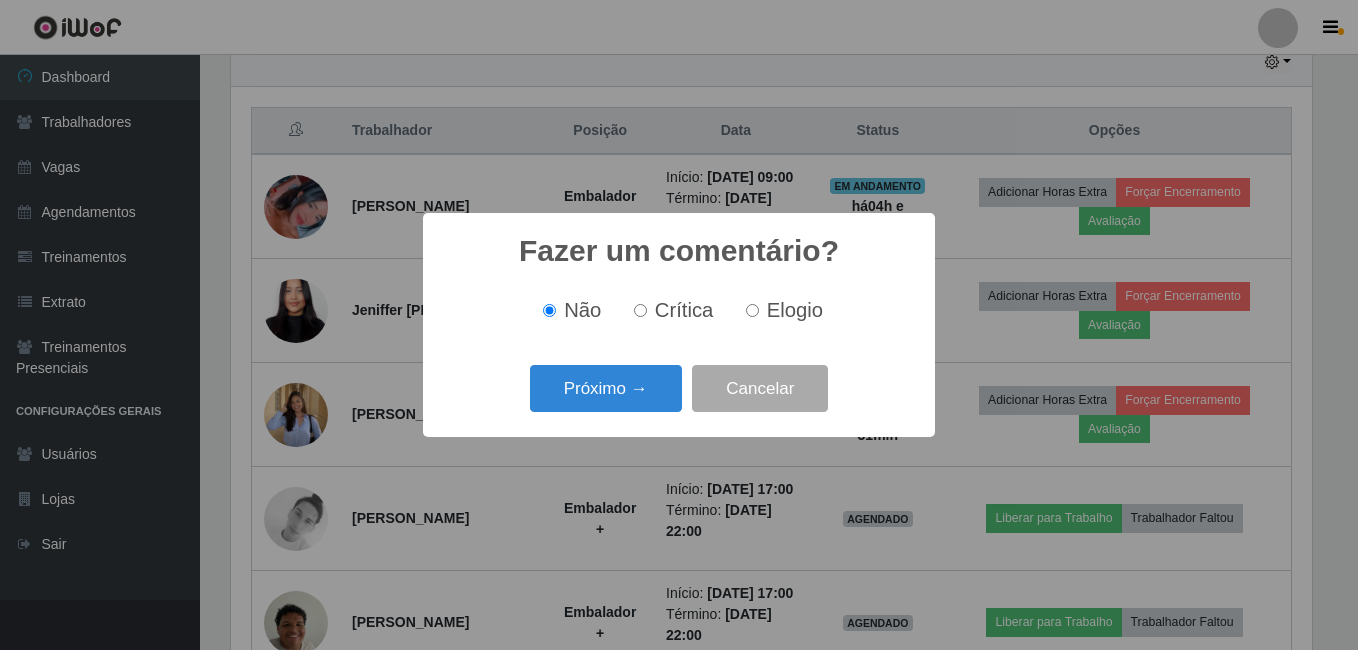 click on "Próximo →" at bounding box center [606, 388] 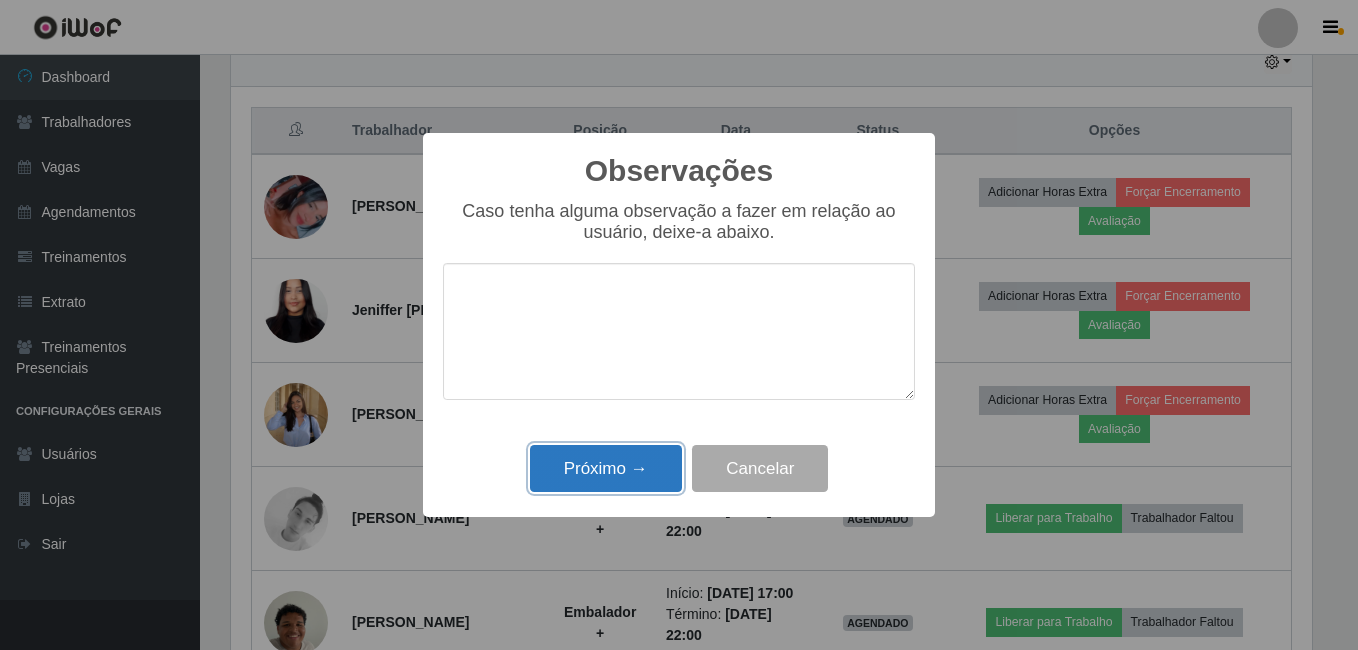 click on "Próximo →" at bounding box center [606, 468] 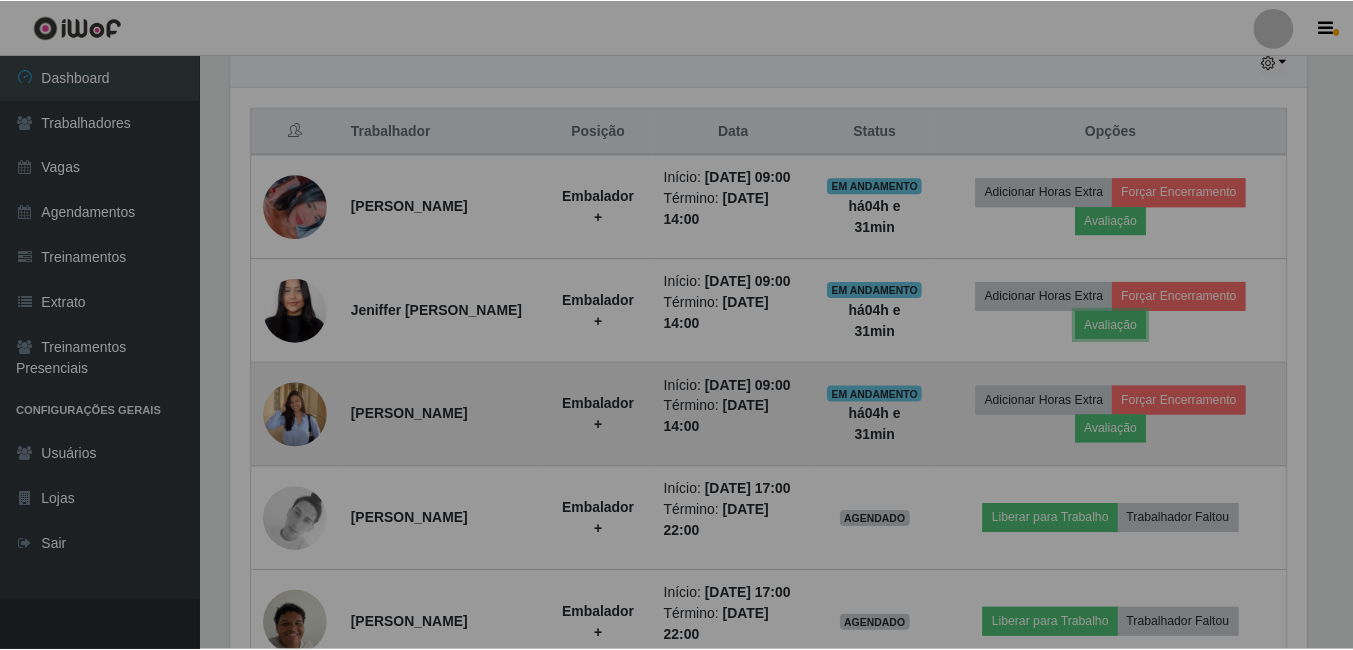 scroll, scrollTop: 999585, scrollLeft: 998909, axis: both 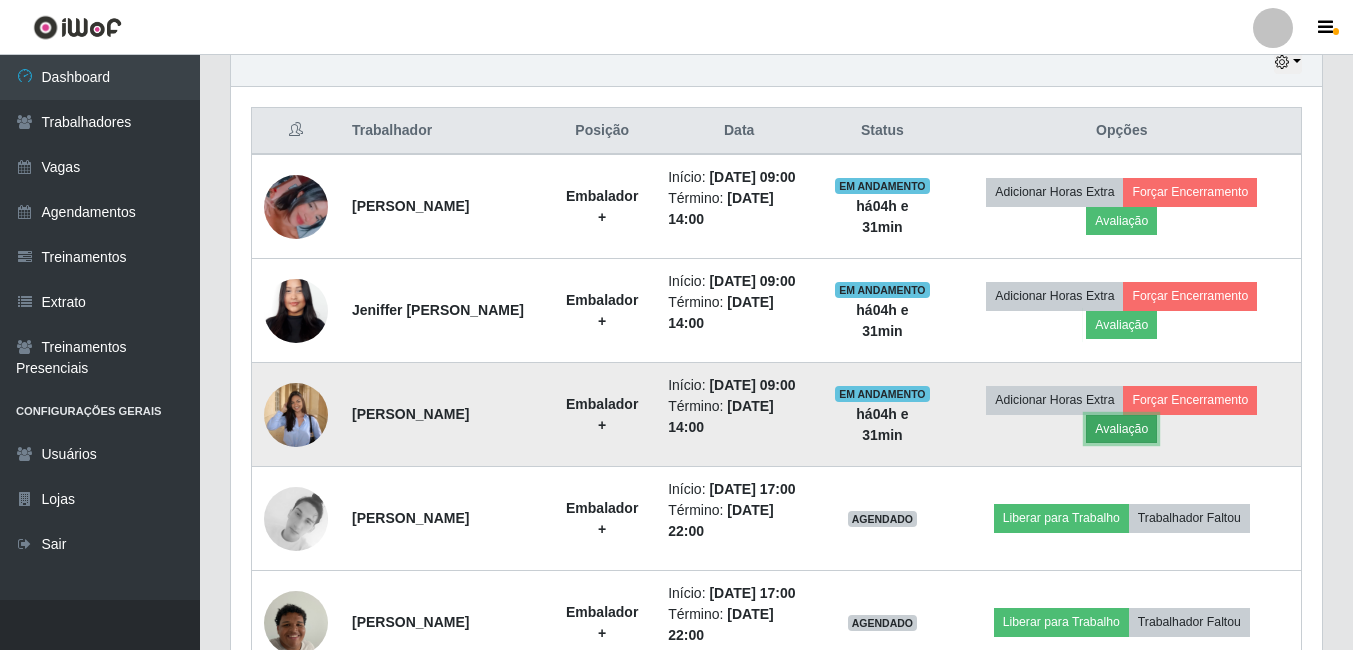 click on "Avaliação" at bounding box center [1121, 429] 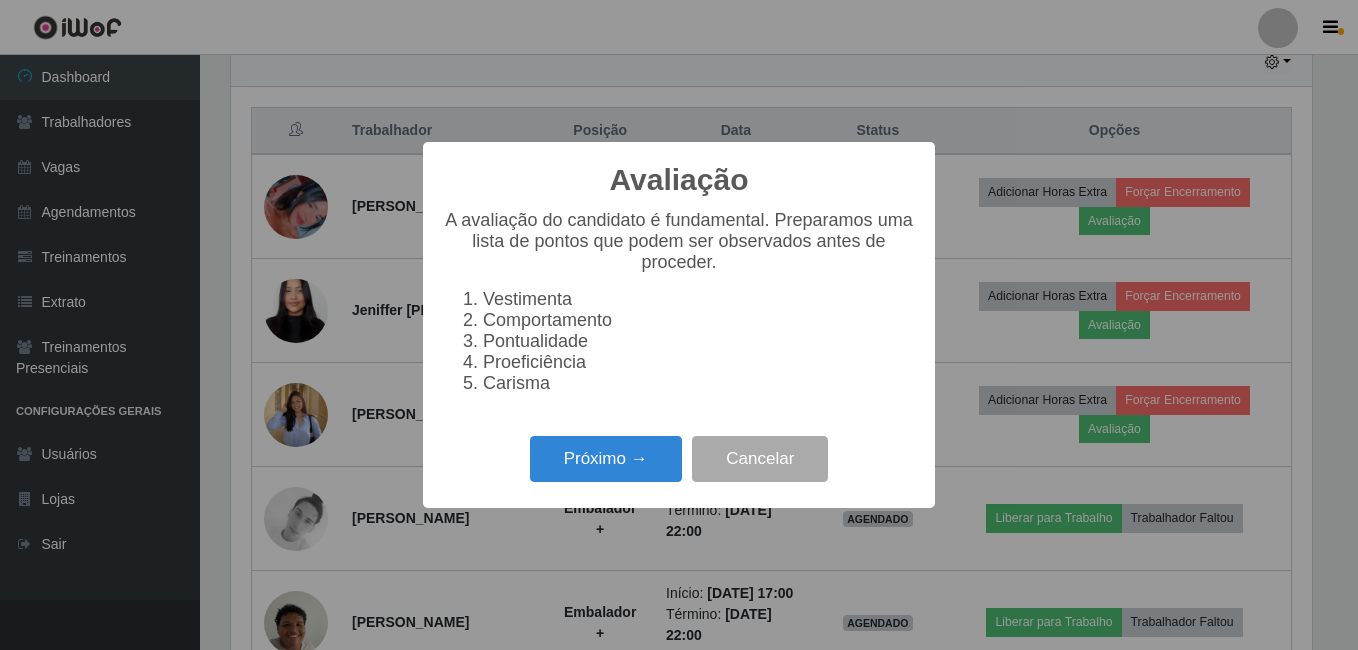 scroll, scrollTop: 999585, scrollLeft: 998919, axis: both 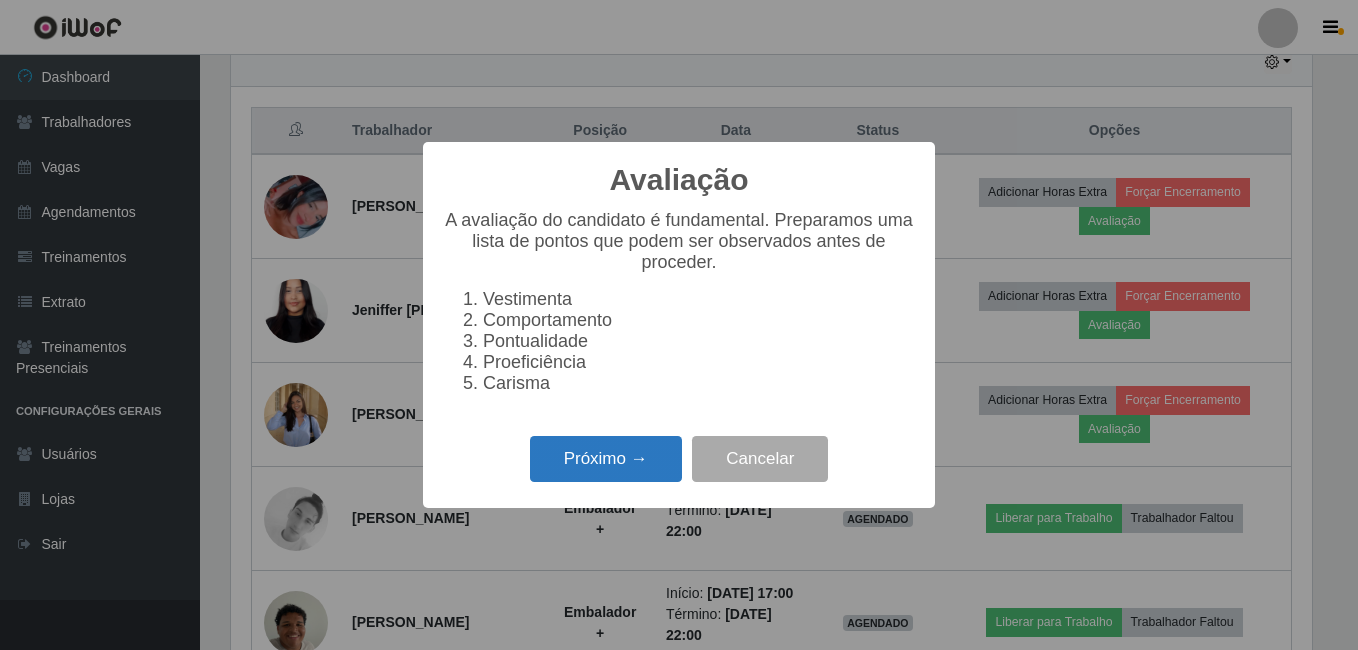 click on "Próximo →" at bounding box center [606, 459] 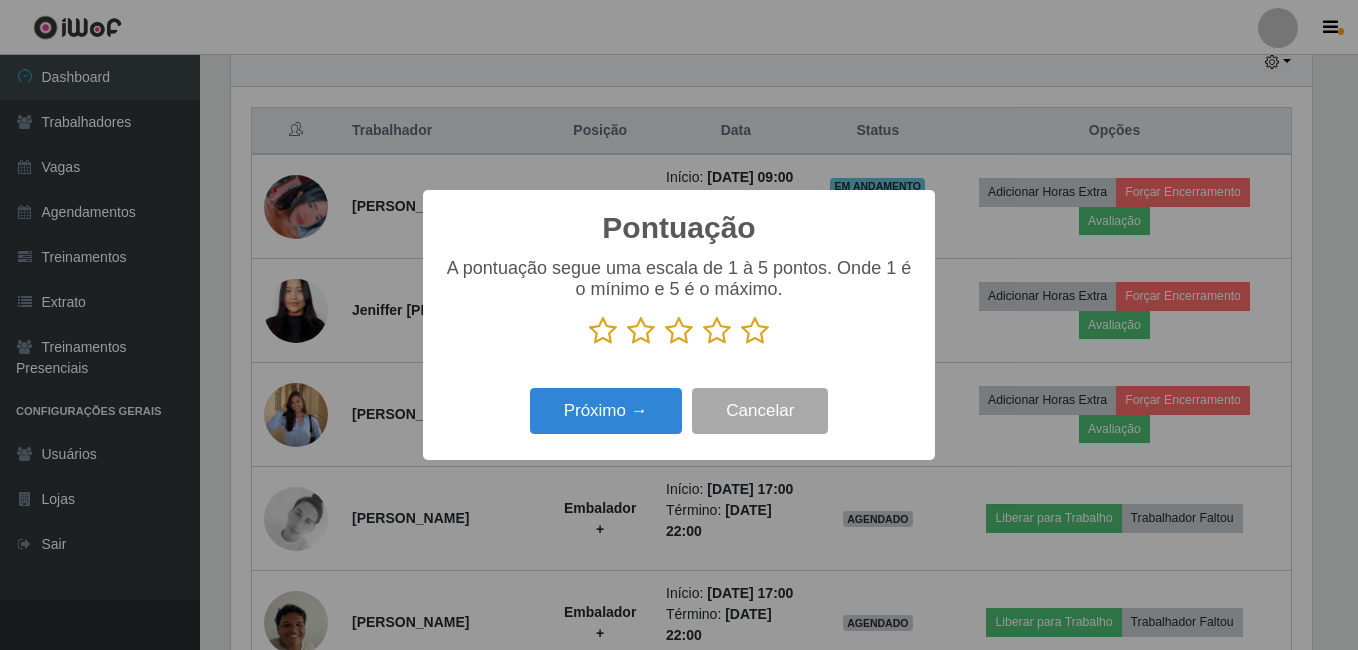 scroll, scrollTop: 999585, scrollLeft: 998919, axis: both 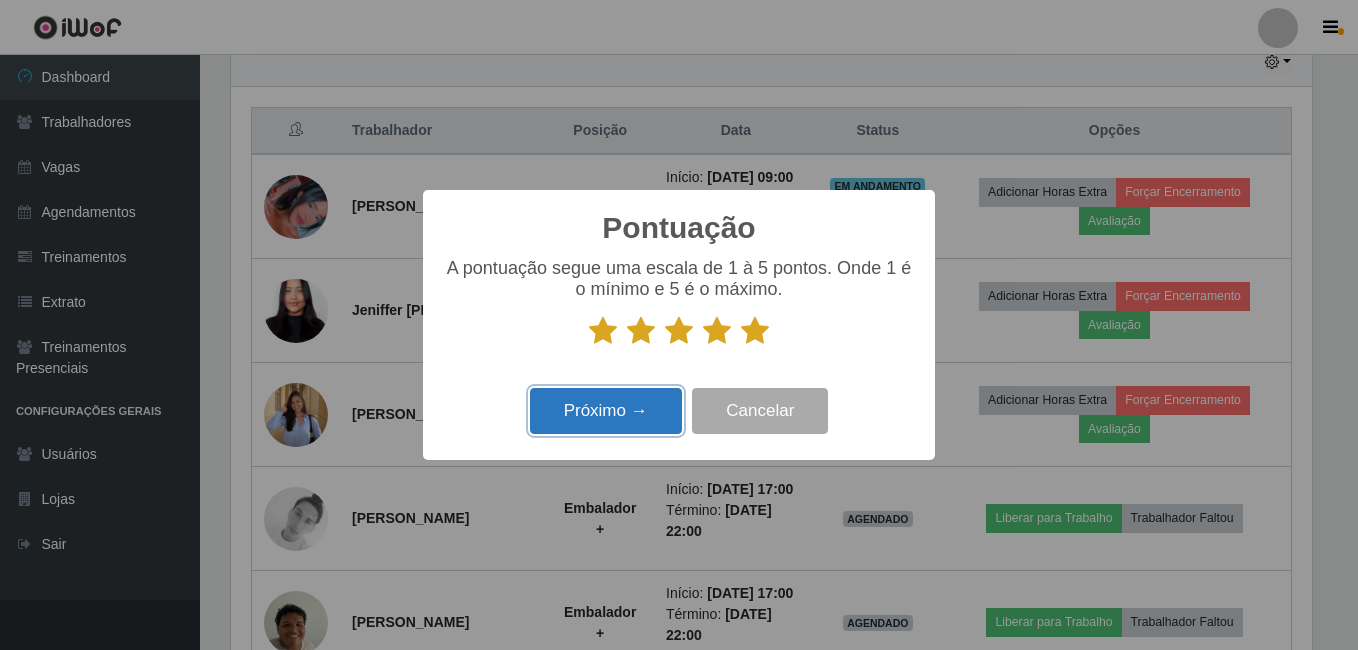 click on "Próximo →" at bounding box center (606, 411) 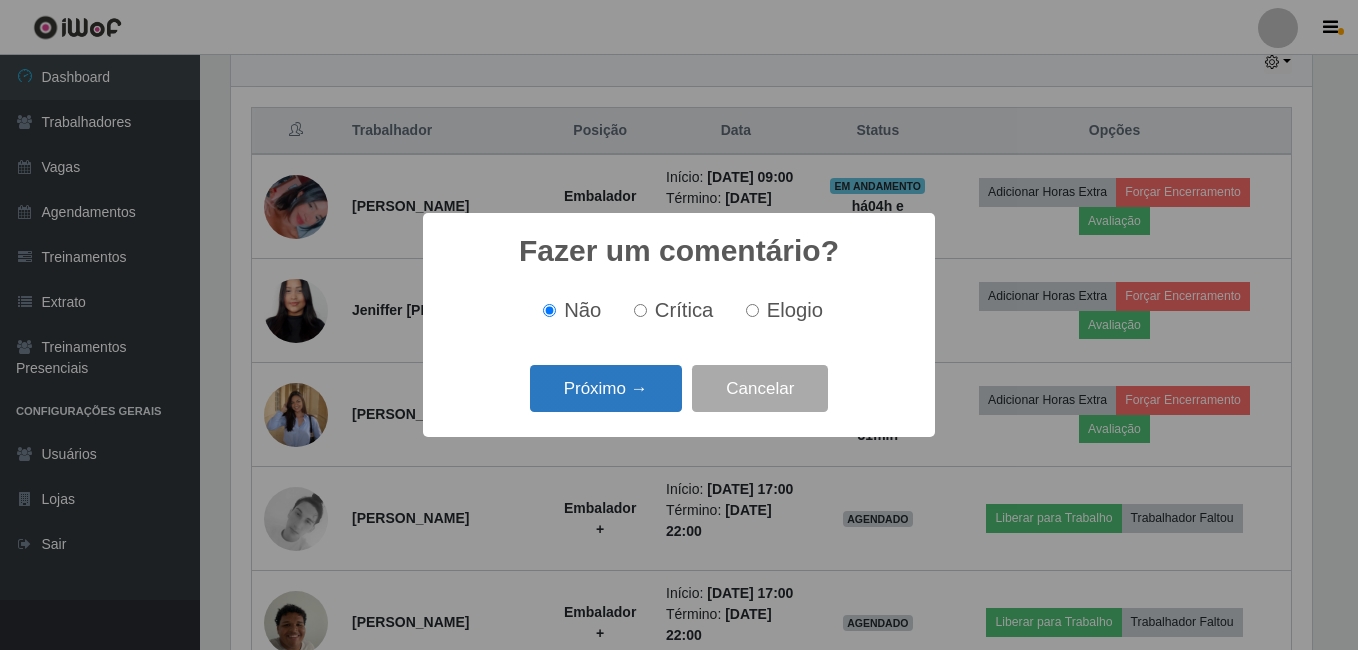 scroll, scrollTop: 999585, scrollLeft: 998919, axis: both 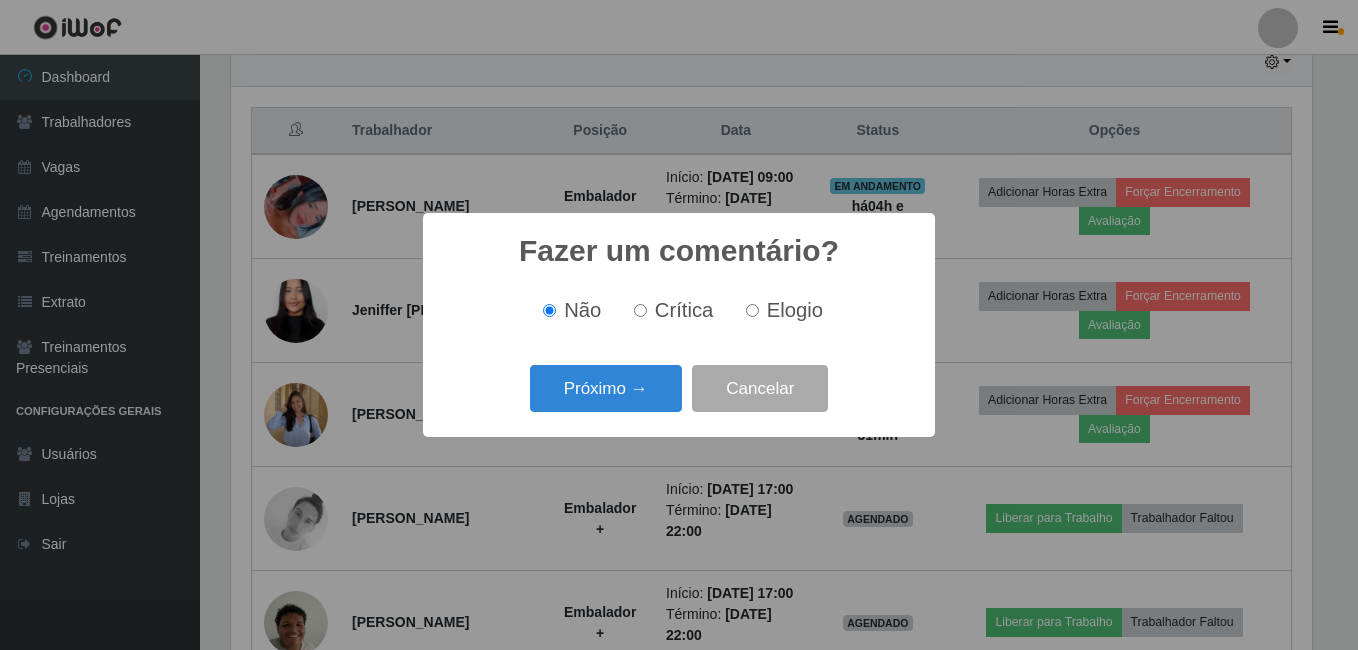 drag, startPoint x: 626, startPoint y: 414, endPoint x: 627, endPoint y: 440, distance: 26.019224 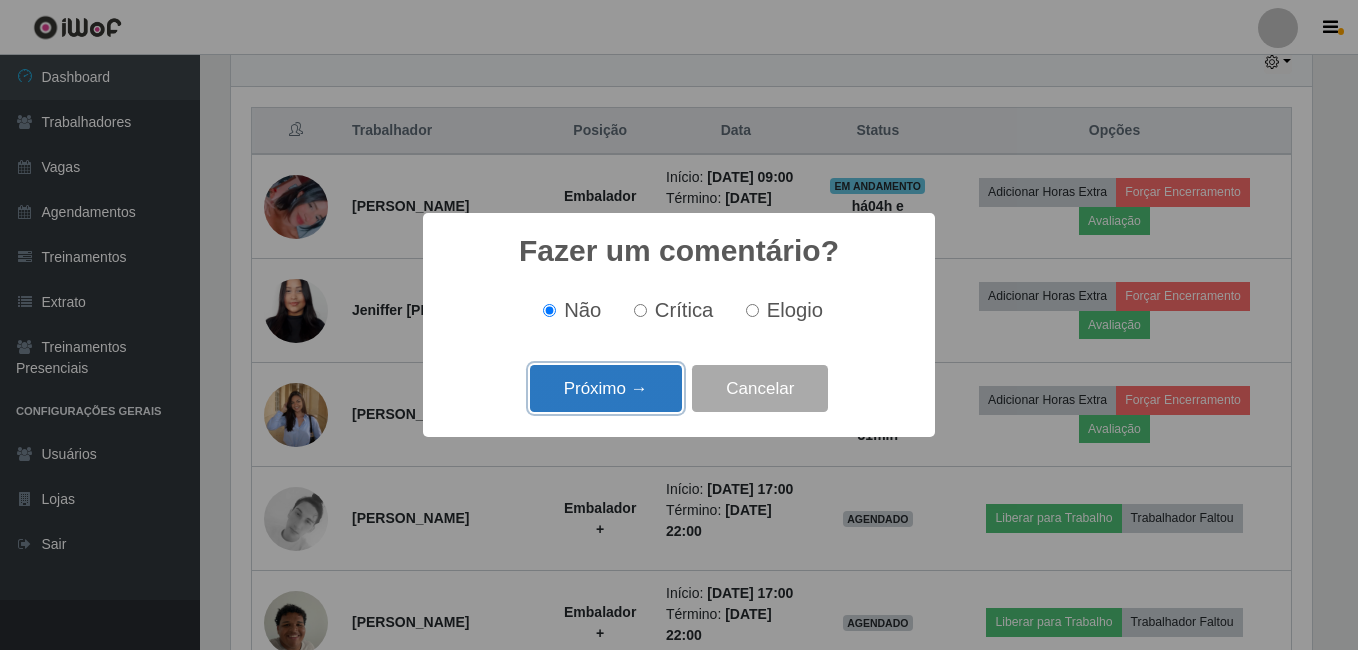 click on "Próximo →" at bounding box center [606, 388] 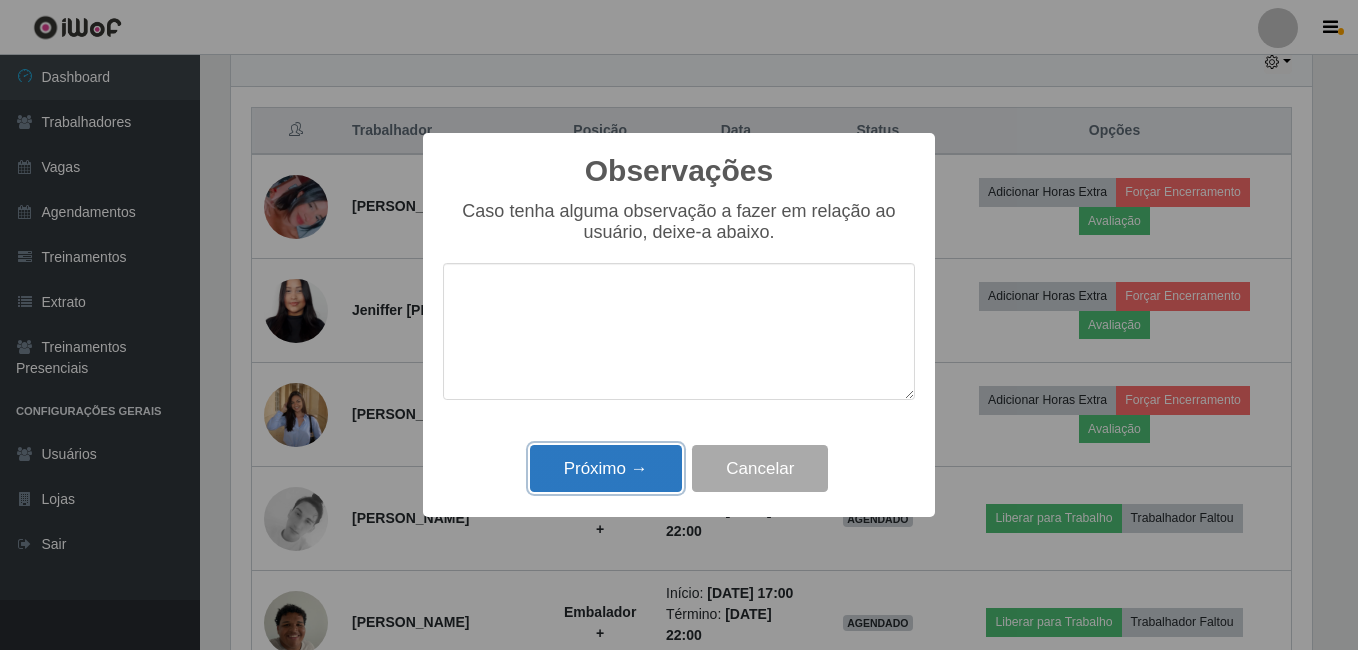 click on "Próximo →" at bounding box center (606, 468) 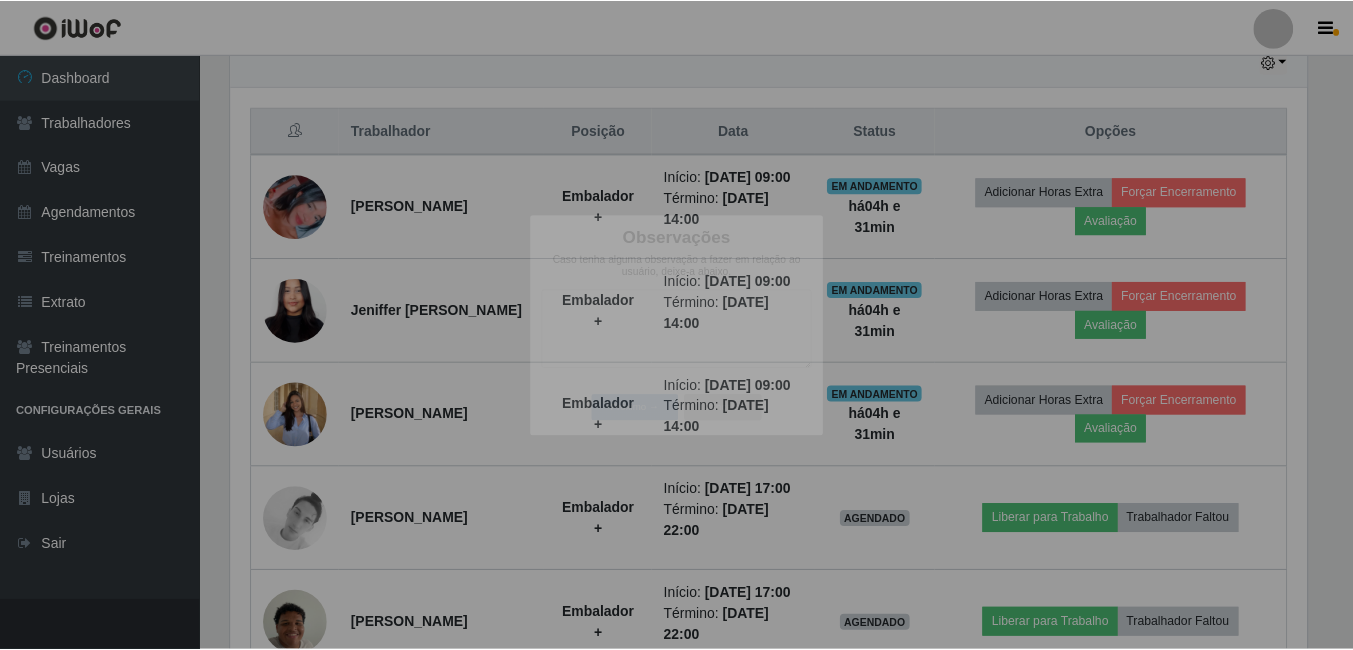 scroll, scrollTop: 999585, scrollLeft: 998909, axis: both 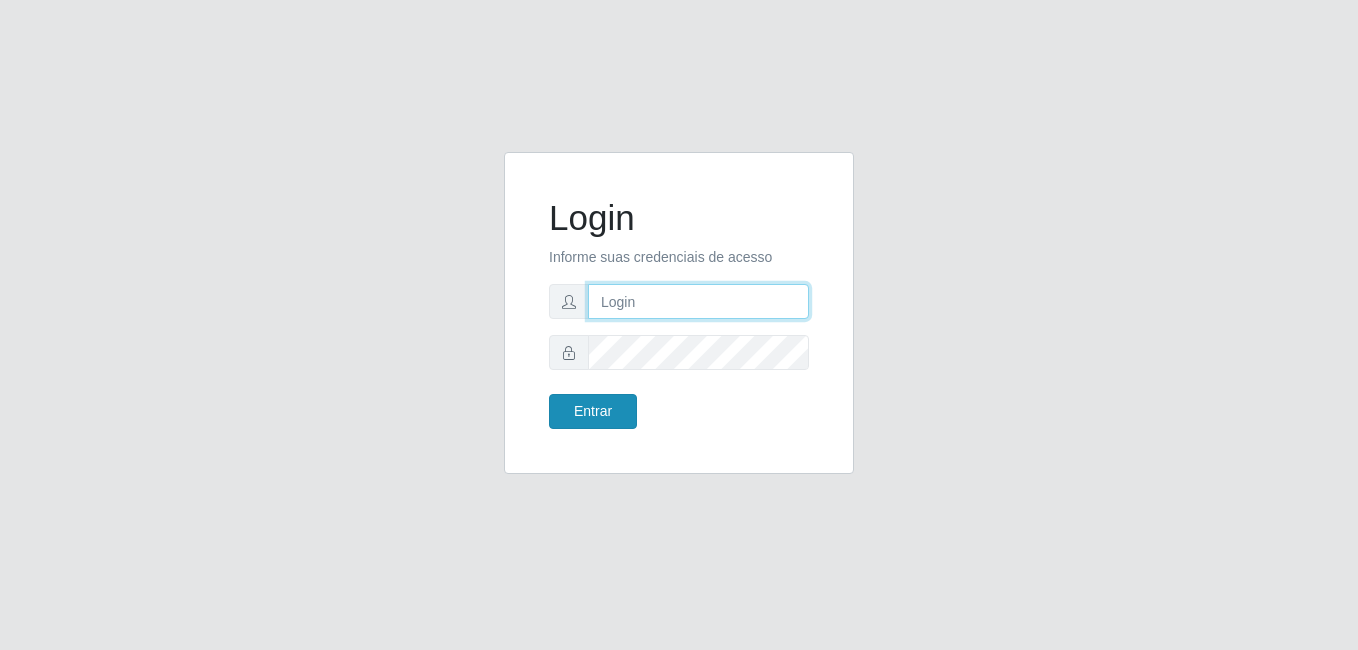 type on "karla@bemais" 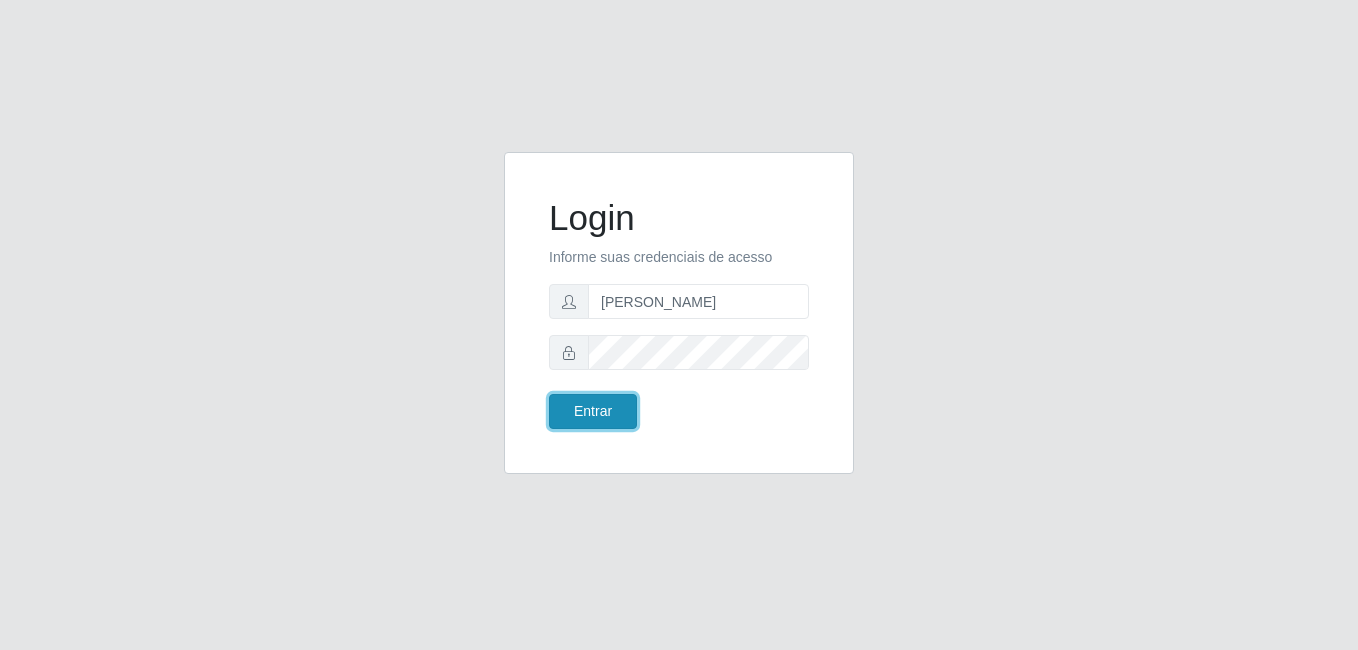 click on "Entrar" at bounding box center (593, 411) 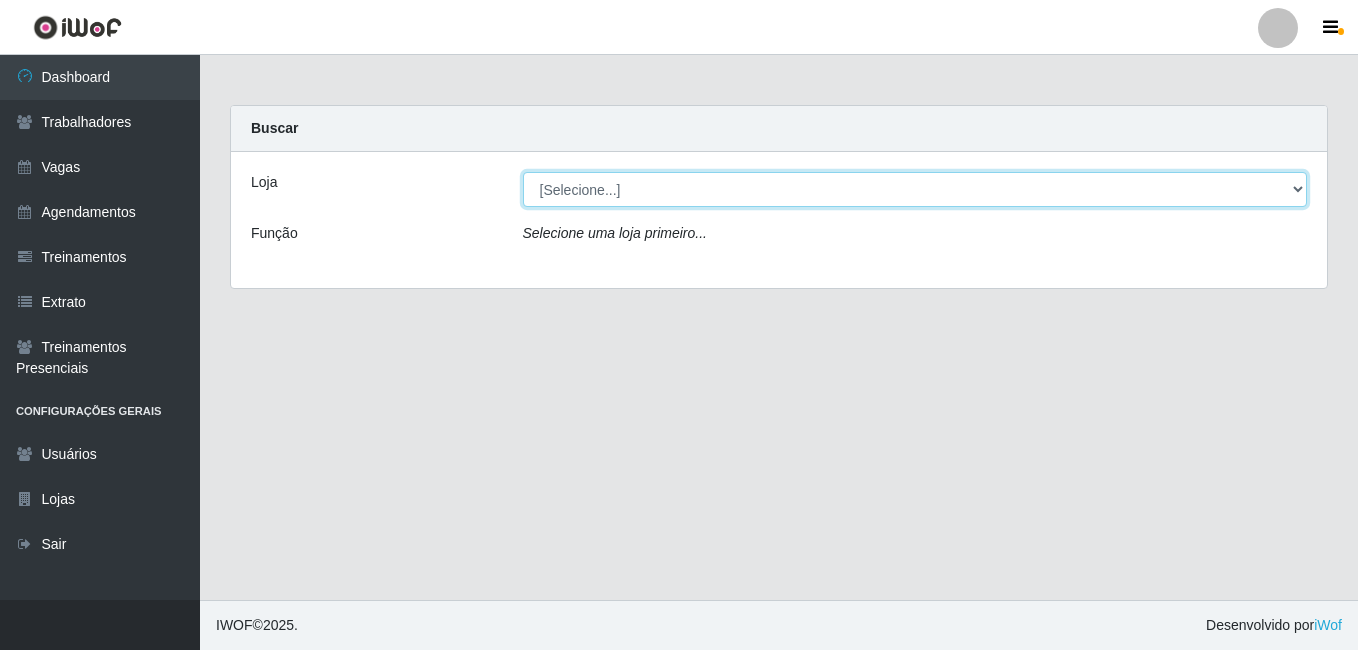 click on "[Selecione...] [PERSON_NAME]" at bounding box center (915, 189) 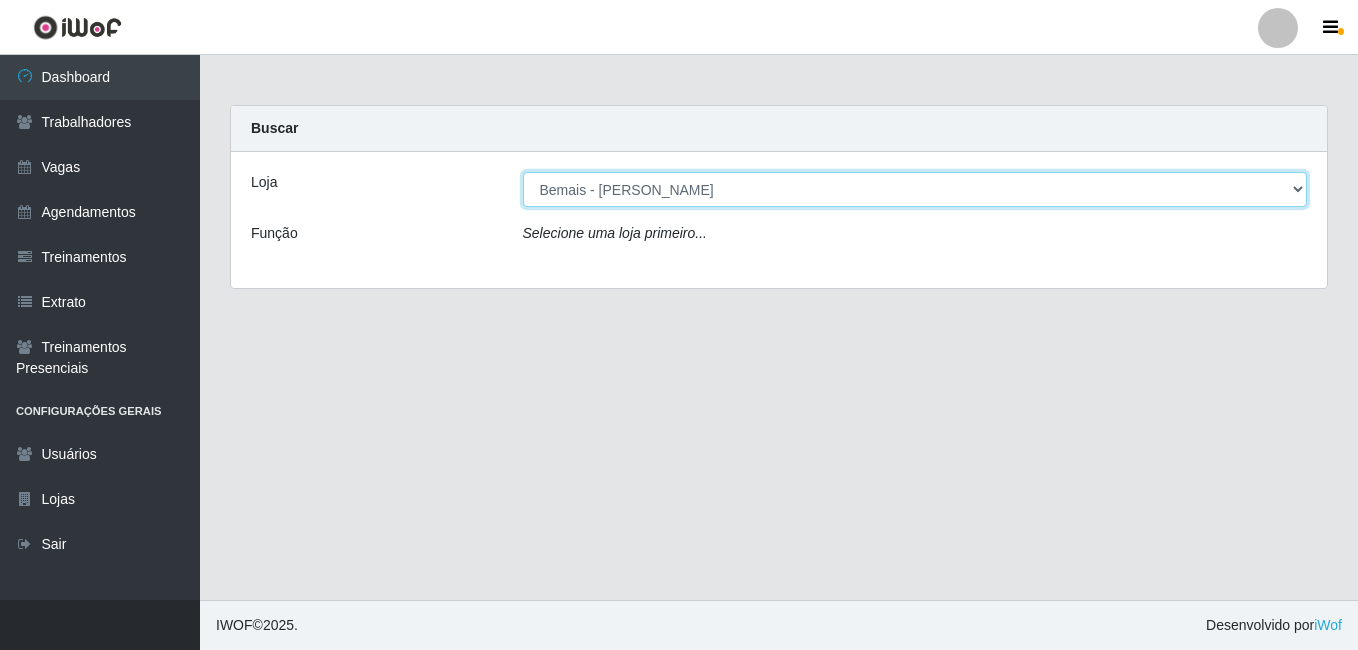 click on "[Selecione...] [PERSON_NAME]" at bounding box center (915, 189) 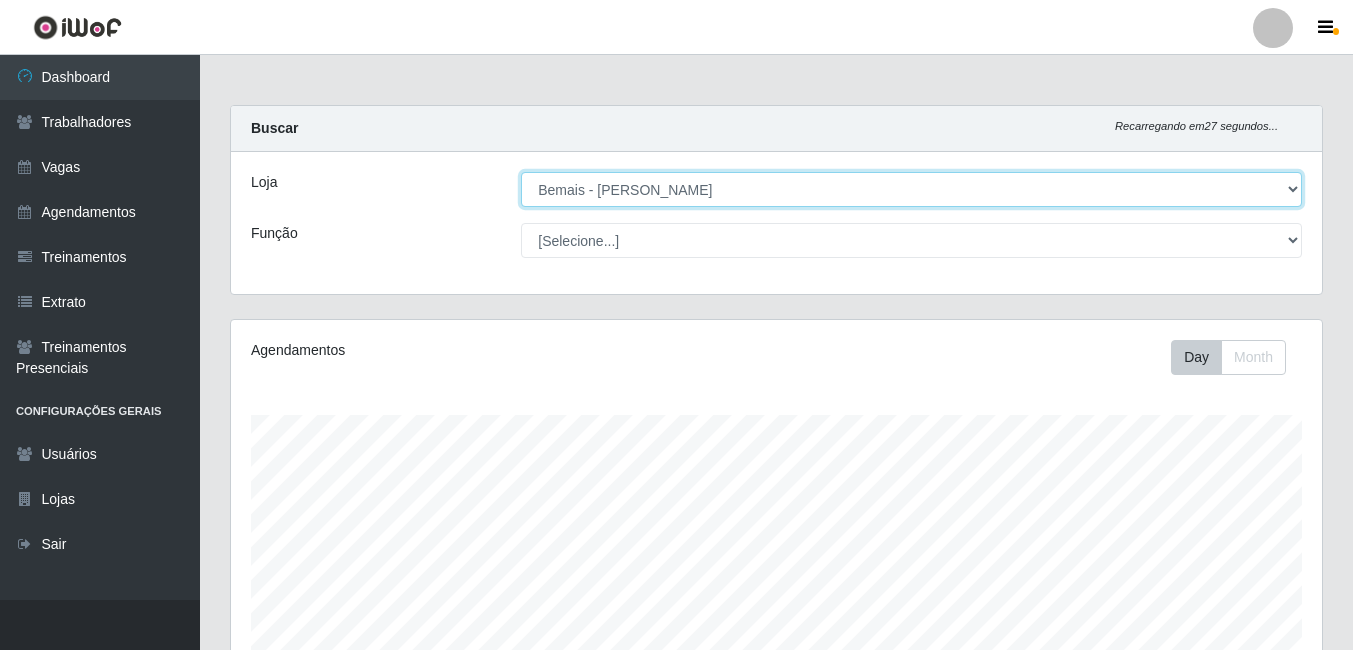 scroll, scrollTop: 999585, scrollLeft: 998909, axis: both 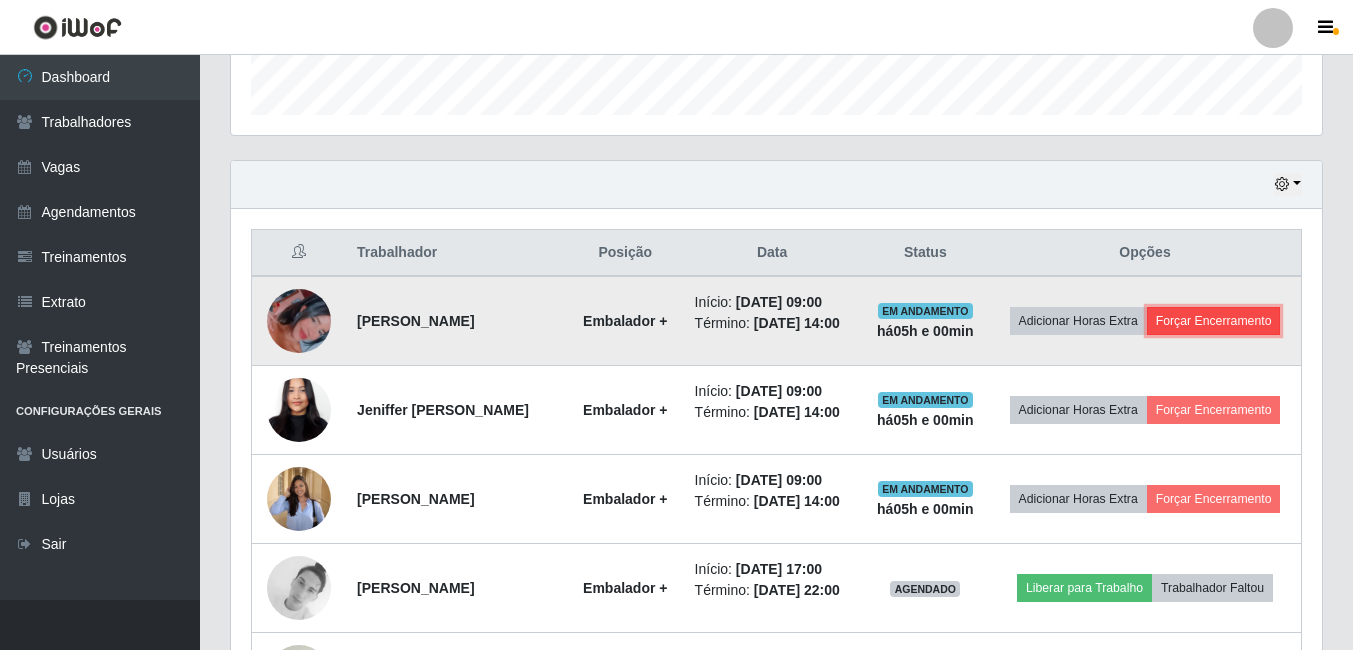 click on "Forçar Encerramento" at bounding box center [1214, 321] 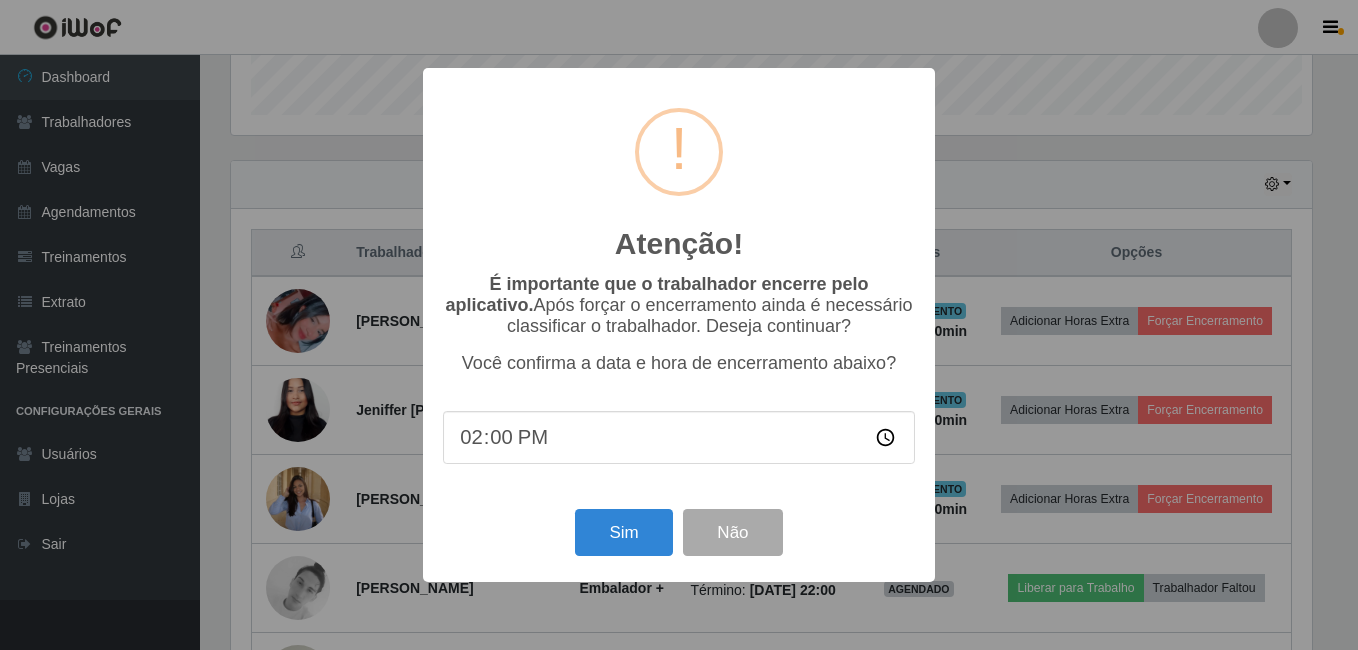 scroll, scrollTop: 999585, scrollLeft: 998919, axis: both 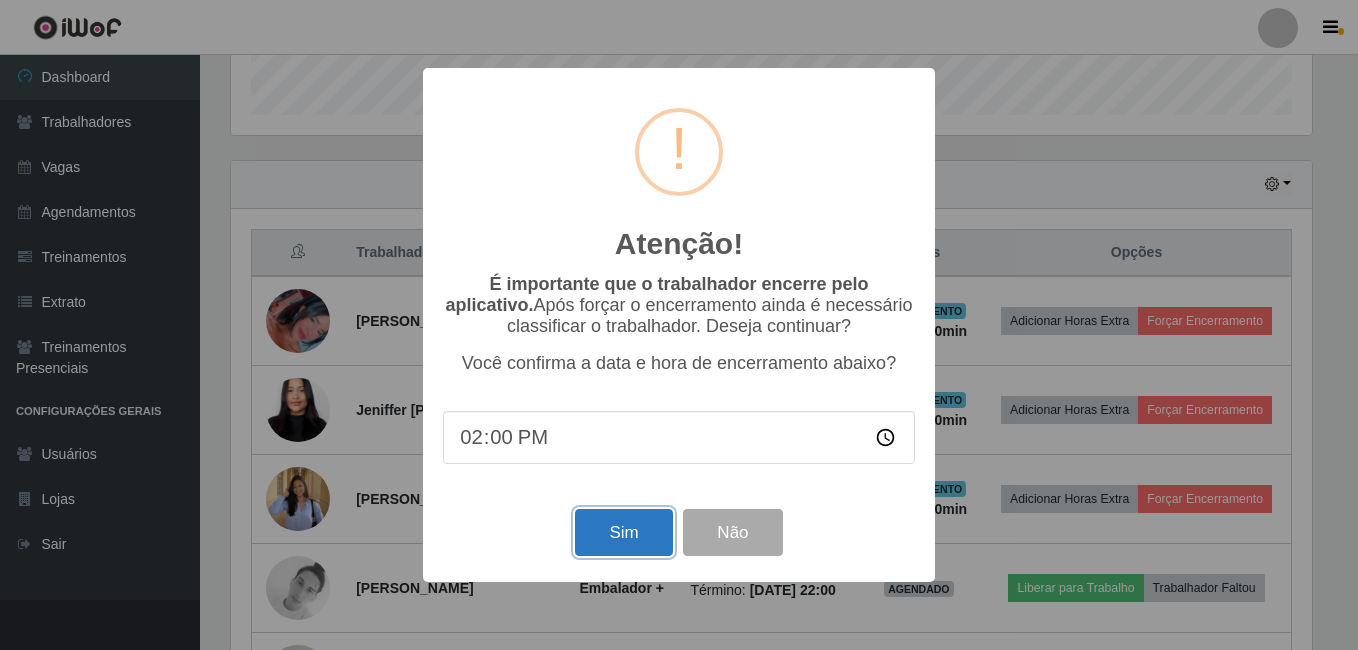 click on "Sim" at bounding box center [623, 532] 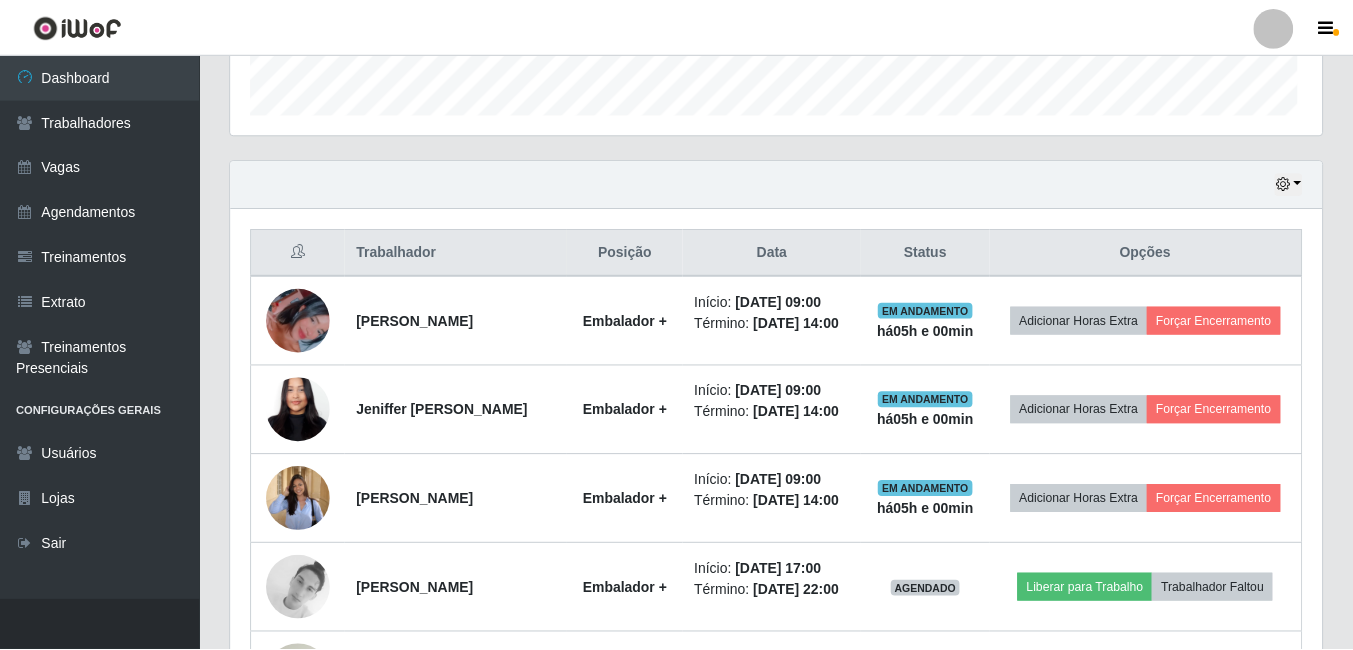 scroll, scrollTop: 999585, scrollLeft: 998909, axis: both 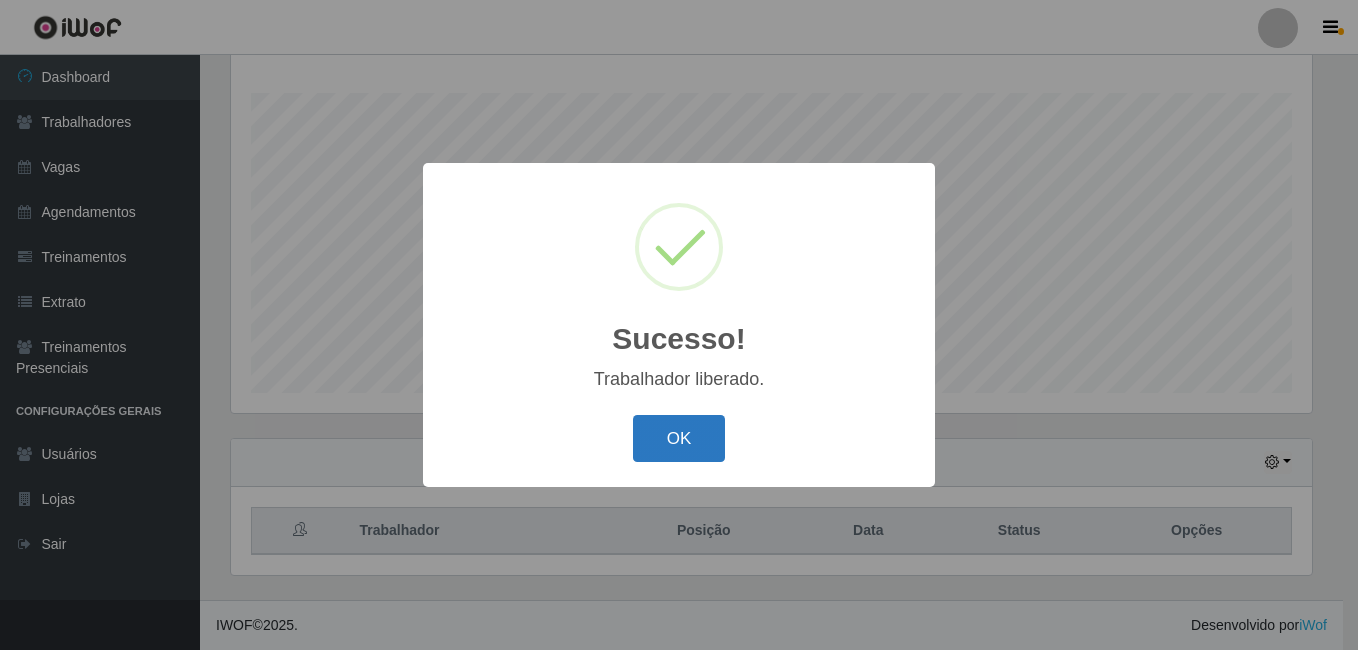 click on "OK" at bounding box center (679, 438) 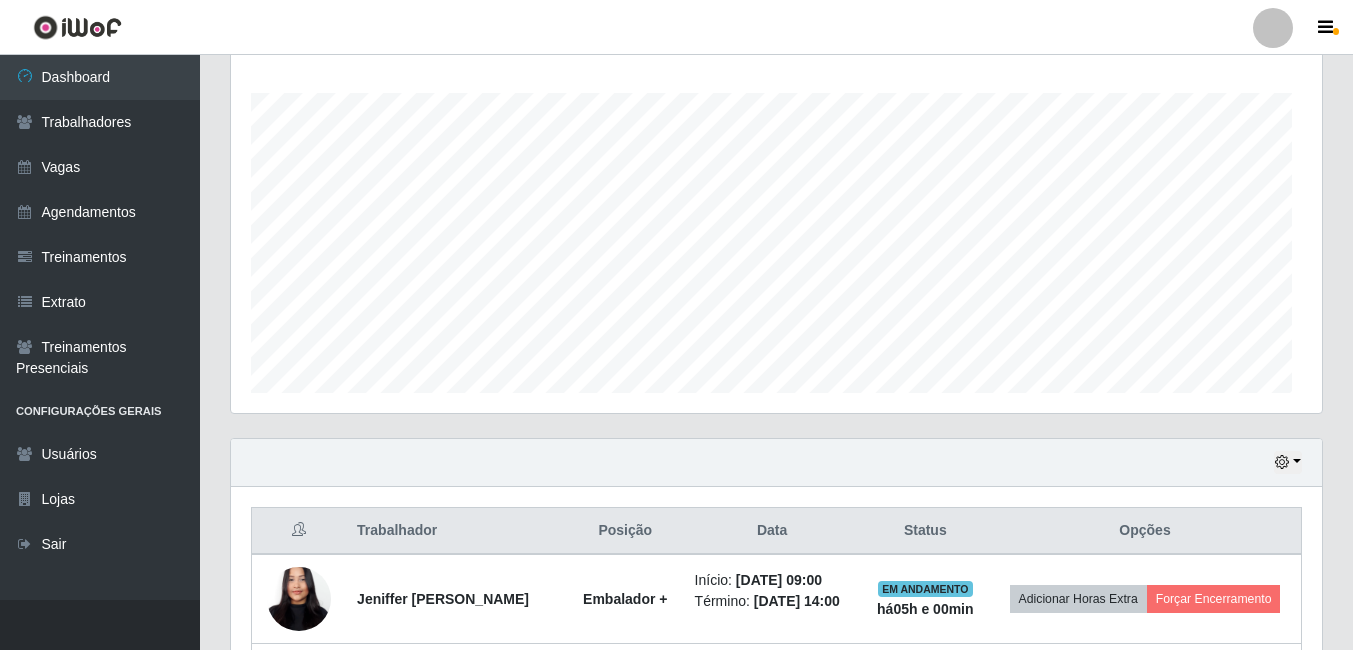 scroll, scrollTop: 999585, scrollLeft: 998909, axis: both 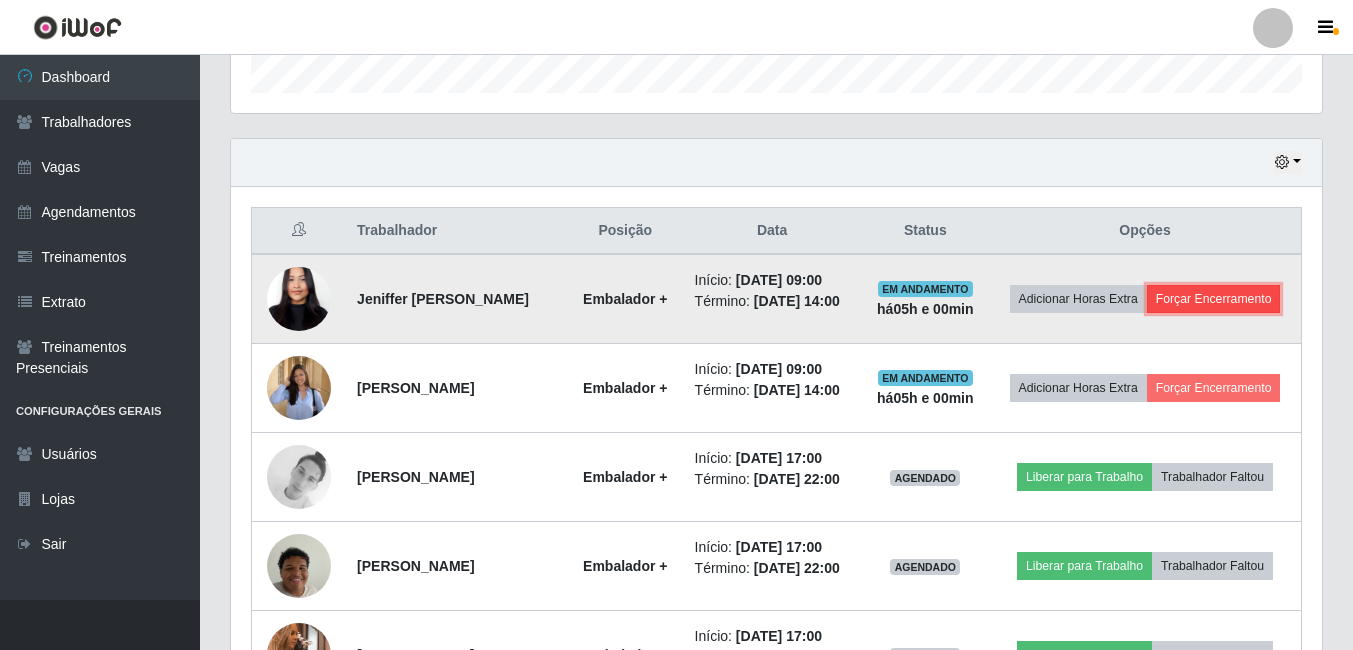 click on "Forçar Encerramento" at bounding box center [1214, 299] 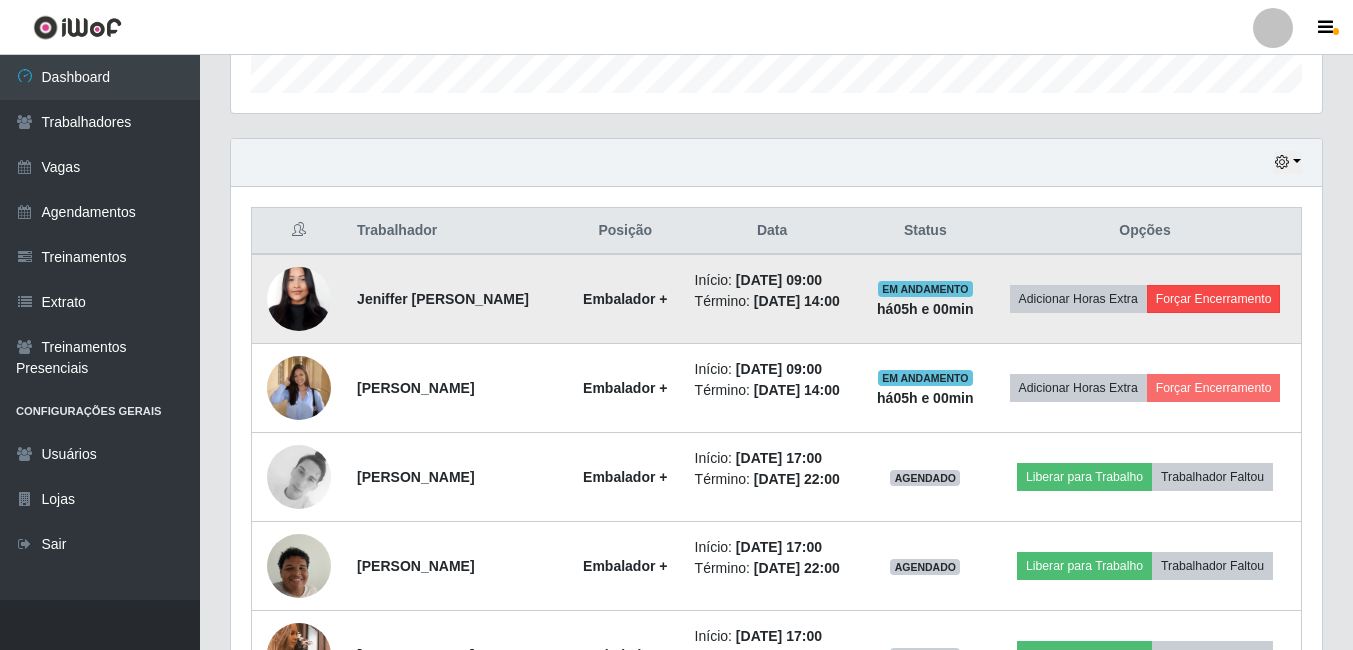 scroll, scrollTop: 999585, scrollLeft: 998919, axis: both 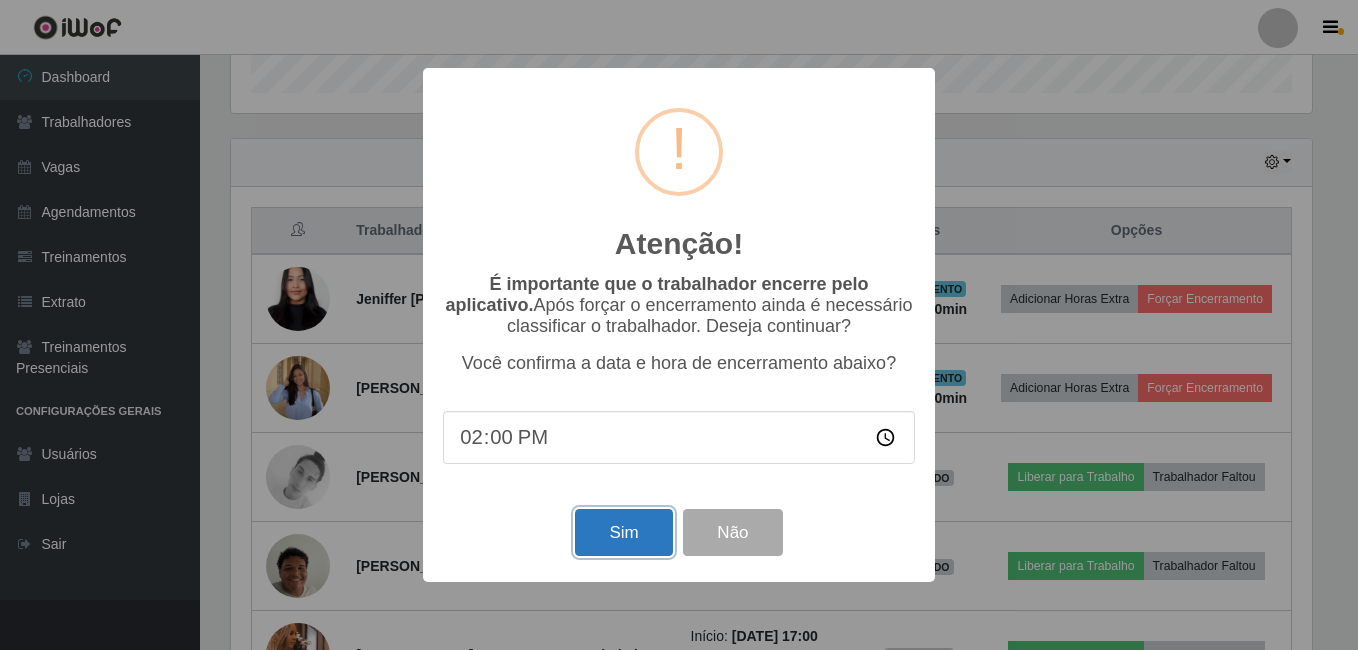 click on "Sim" at bounding box center (623, 532) 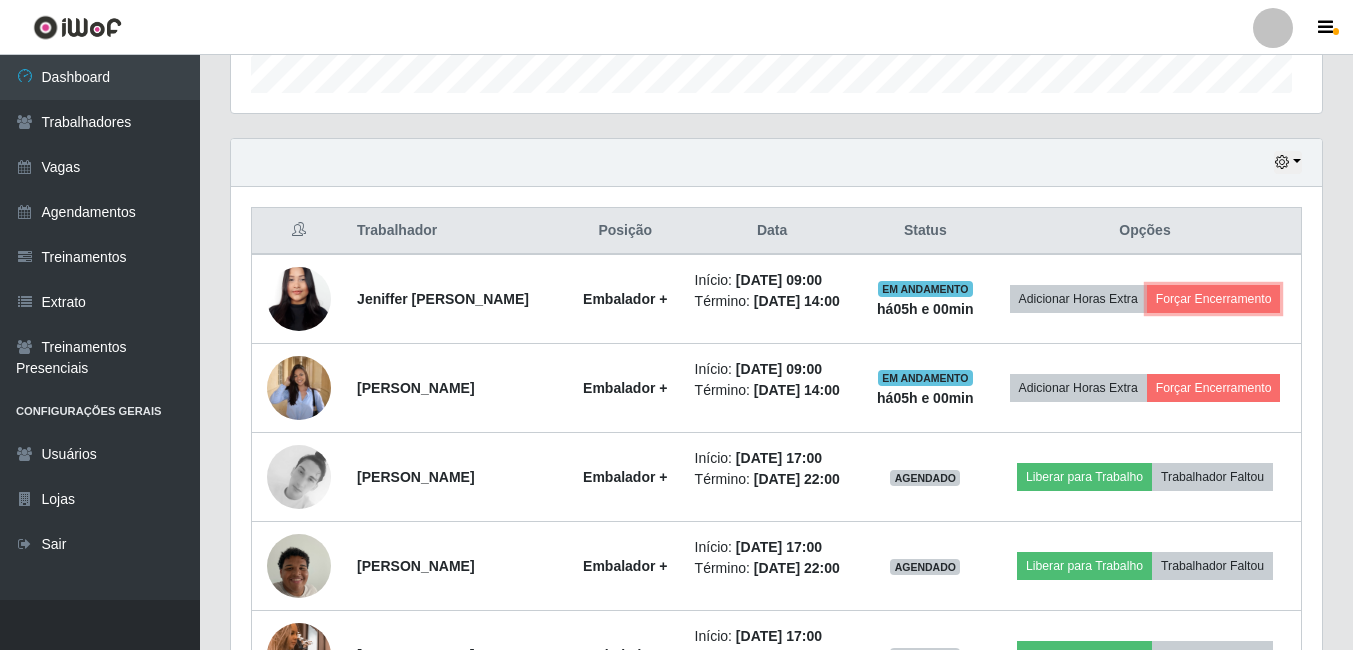 scroll, scrollTop: 999585, scrollLeft: 998909, axis: both 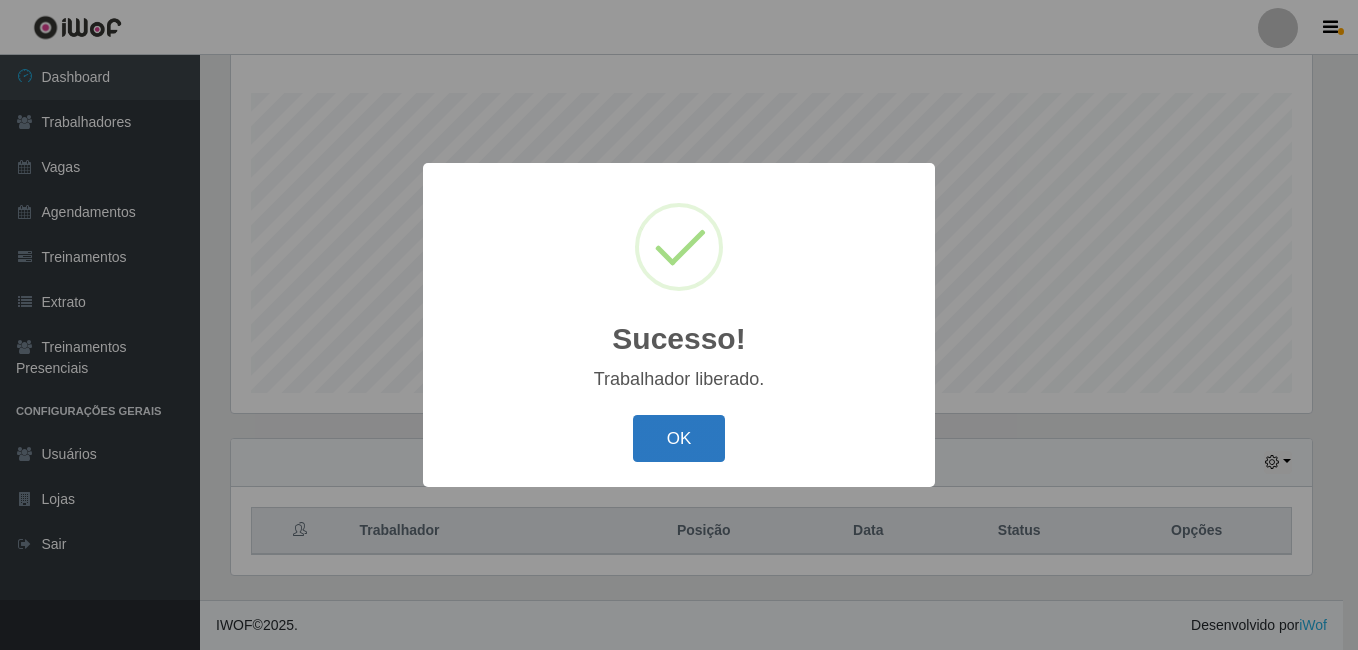click on "OK" at bounding box center (679, 438) 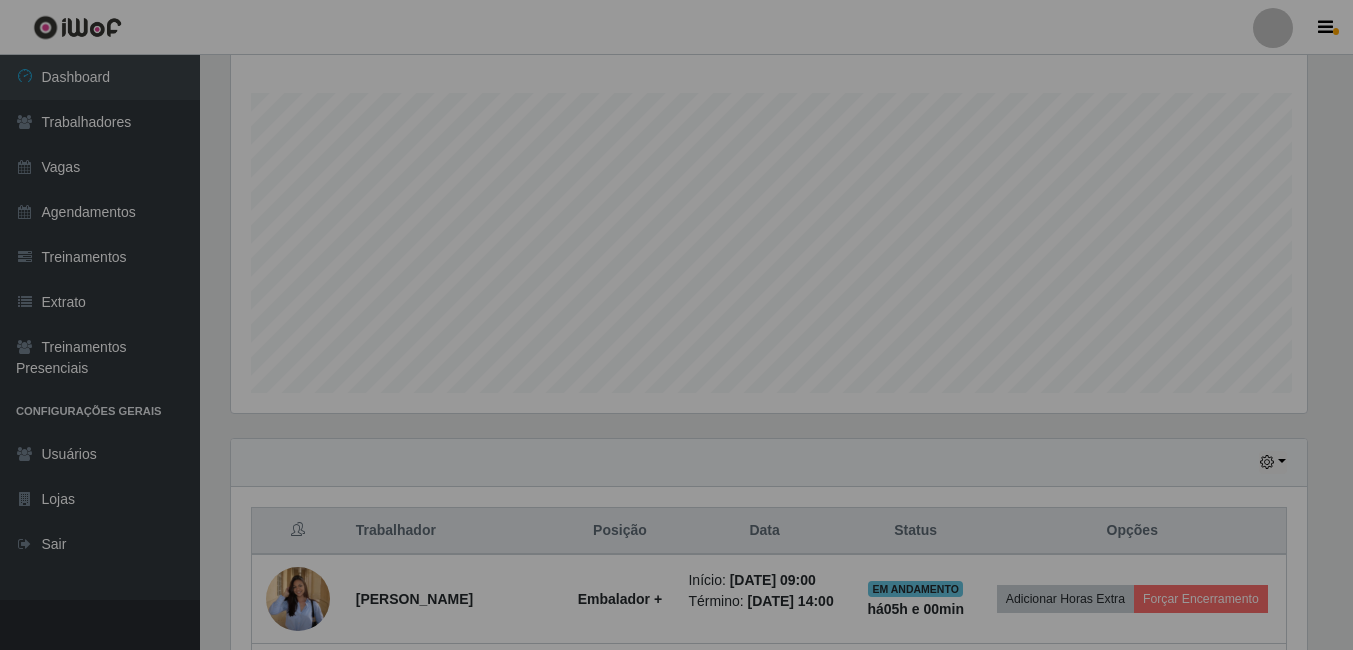 scroll, scrollTop: 999585, scrollLeft: 998909, axis: both 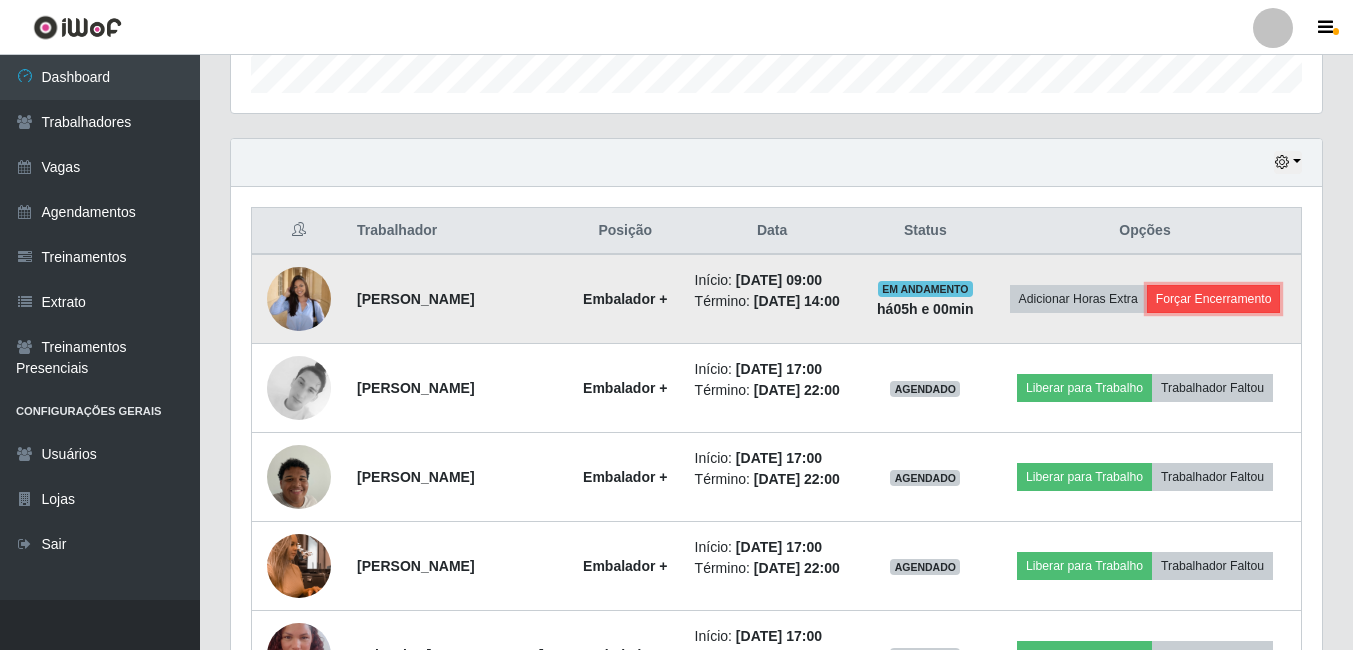 click on "Forçar Encerramento" at bounding box center [1214, 299] 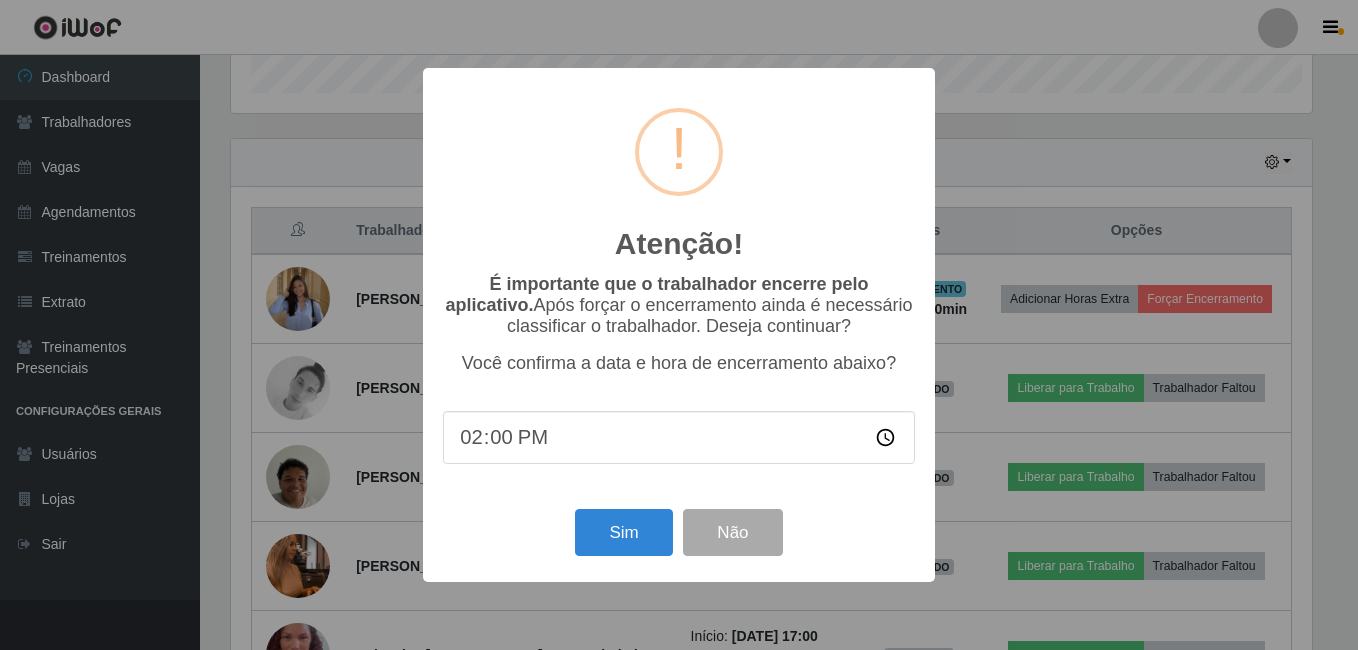 scroll, scrollTop: 999585, scrollLeft: 998919, axis: both 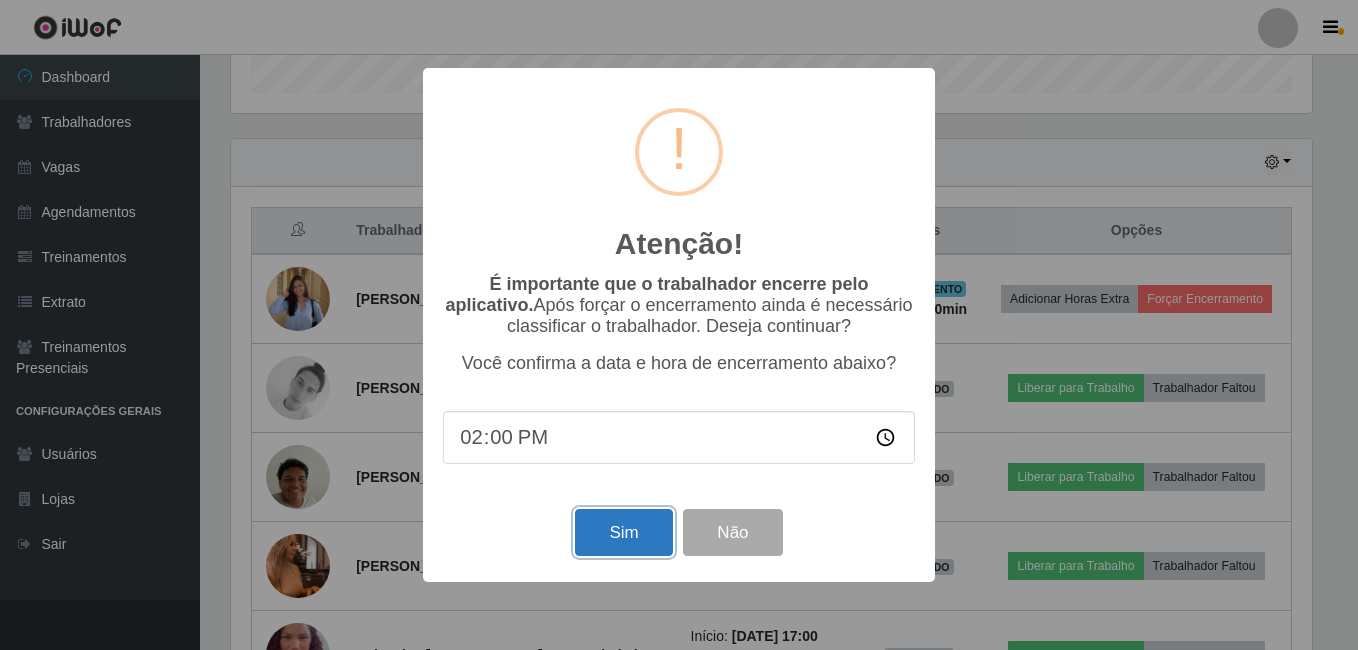 click on "Sim" at bounding box center (623, 532) 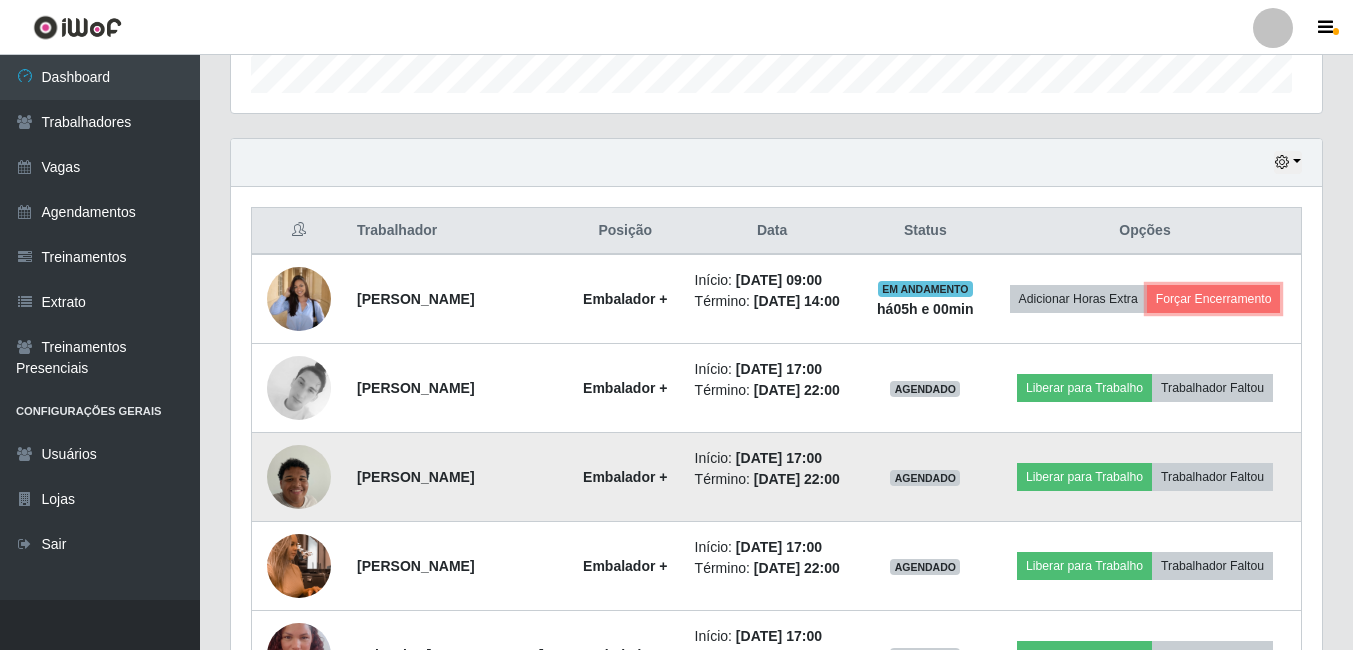 scroll, scrollTop: 999585, scrollLeft: 998909, axis: both 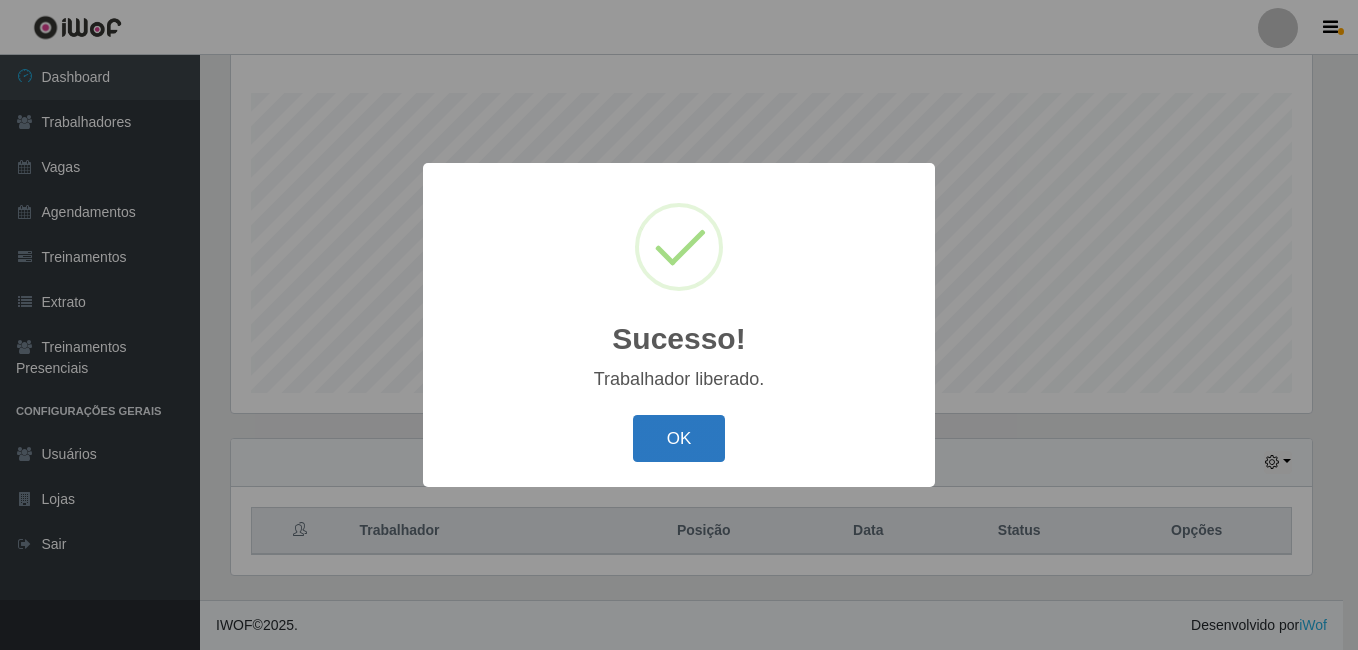 click on "OK" at bounding box center (679, 438) 